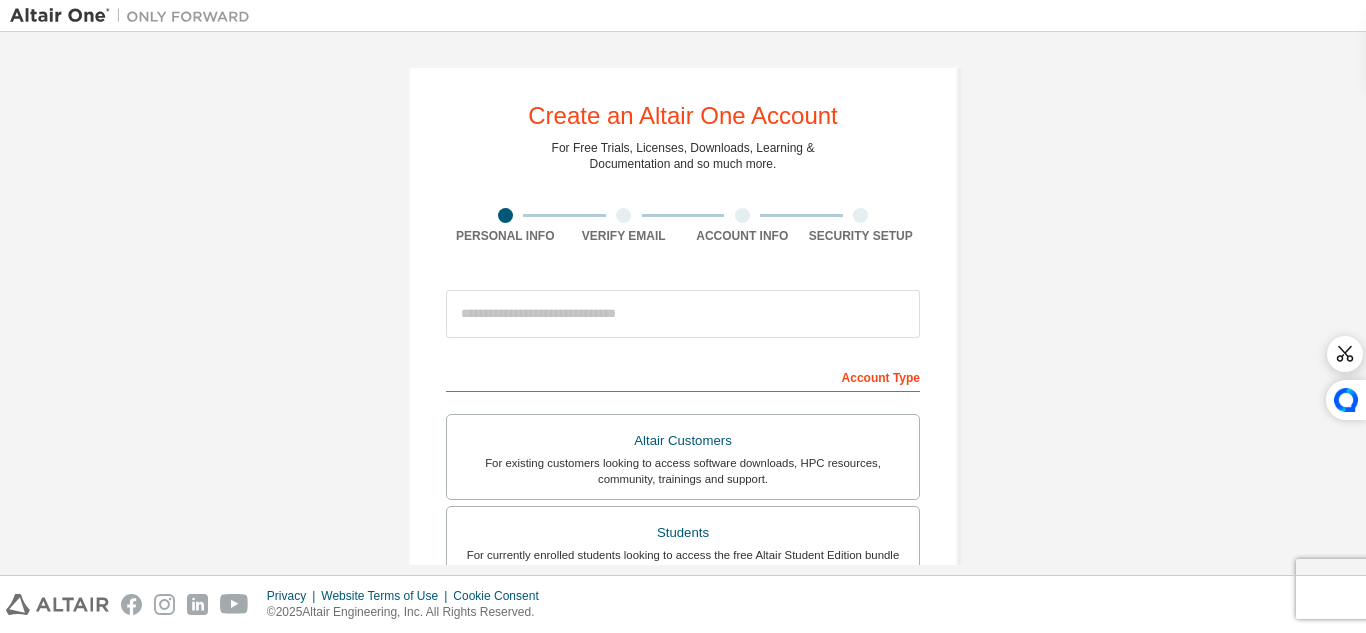 scroll, scrollTop: 0, scrollLeft: 0, axis: both 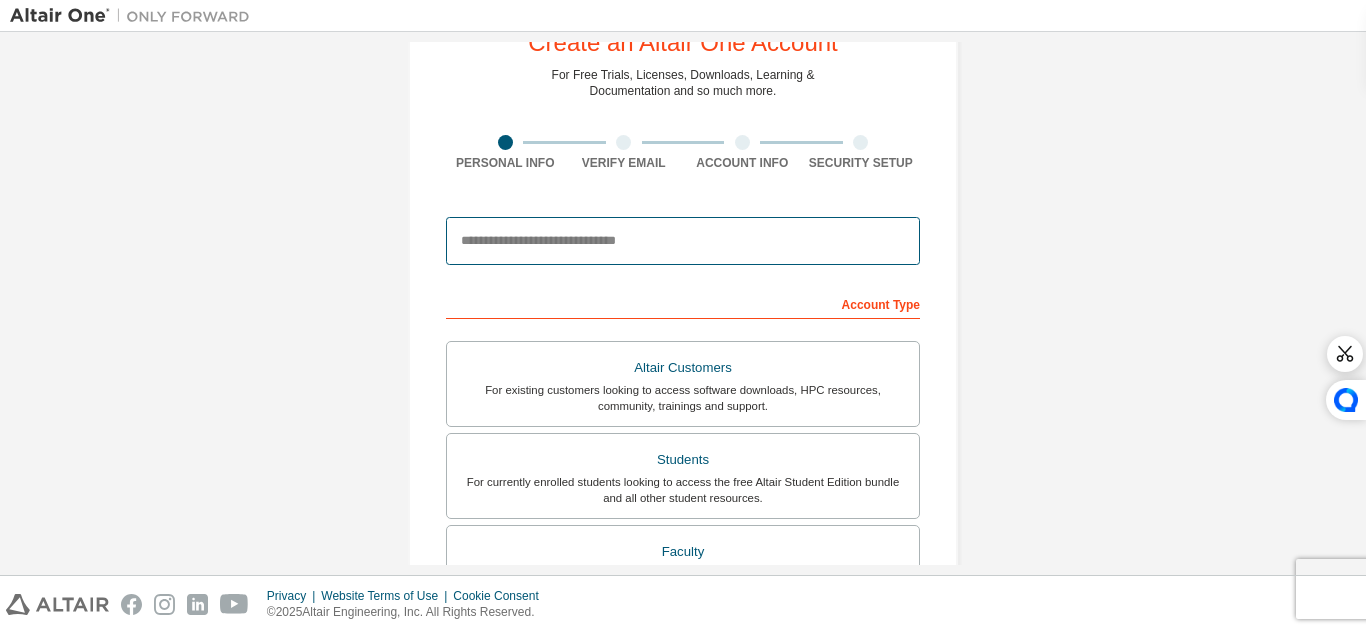 click at bounding box center (683, 241) 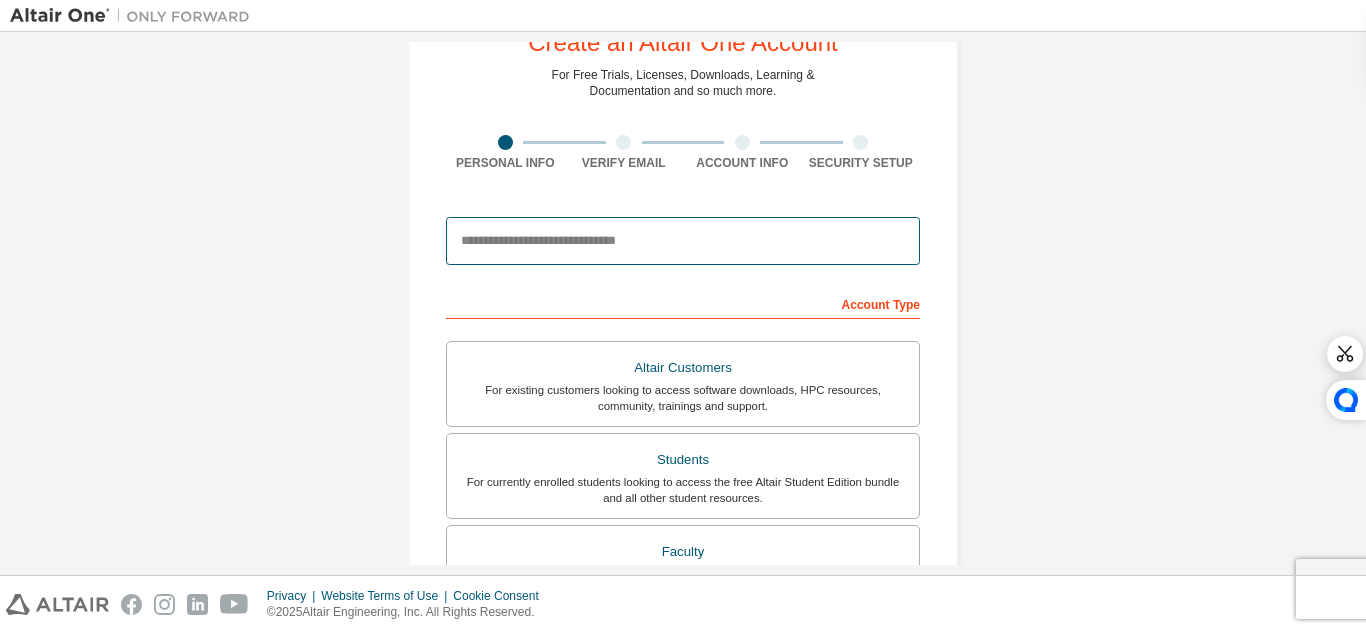 type on "**********" 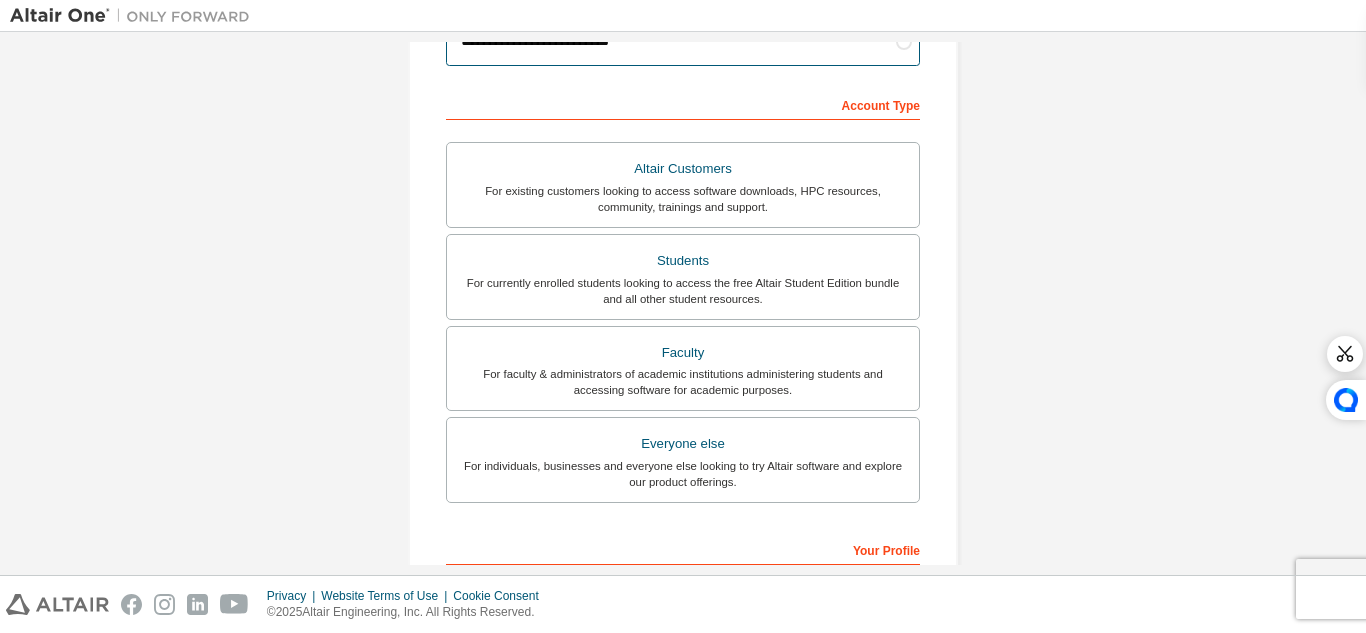 scroll, scrollTop: 283, scrollLeft: 0, axis: vertical 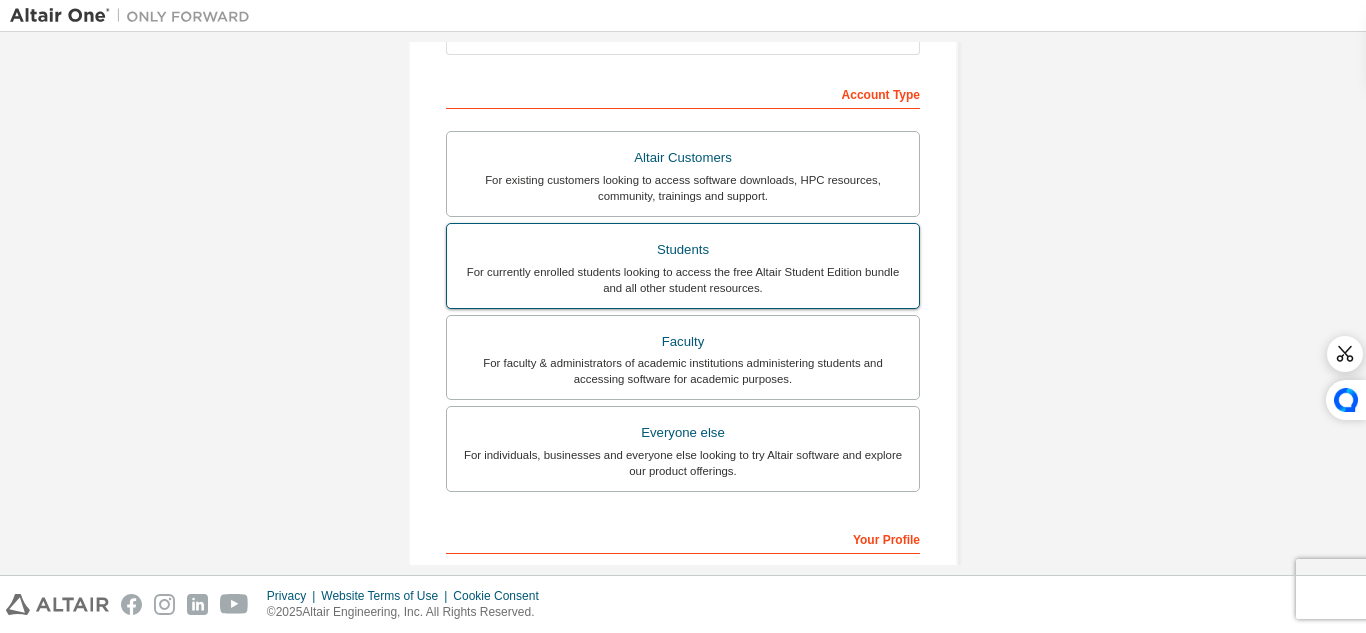 click on "Students" at bounding box center [683, 250] 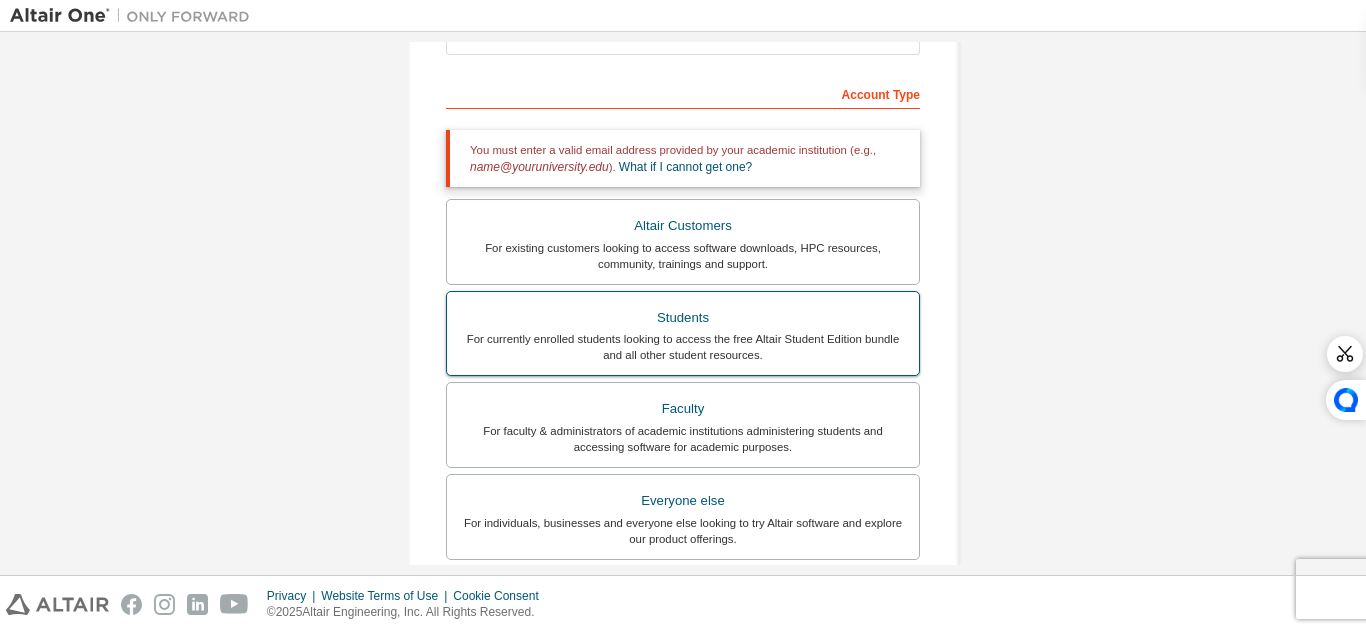 scroll, scrollTop: 116, scrollLeft: 0, axis: vertical 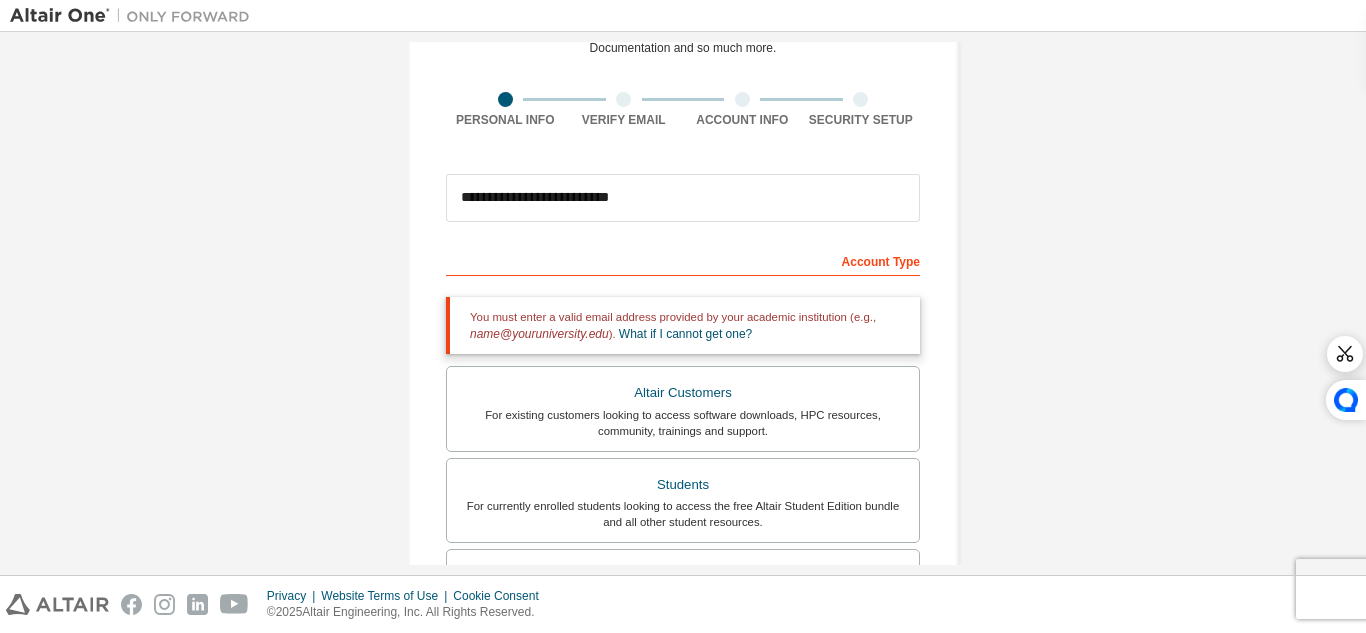 click on "Account Type" at bounding box center (683, 260) 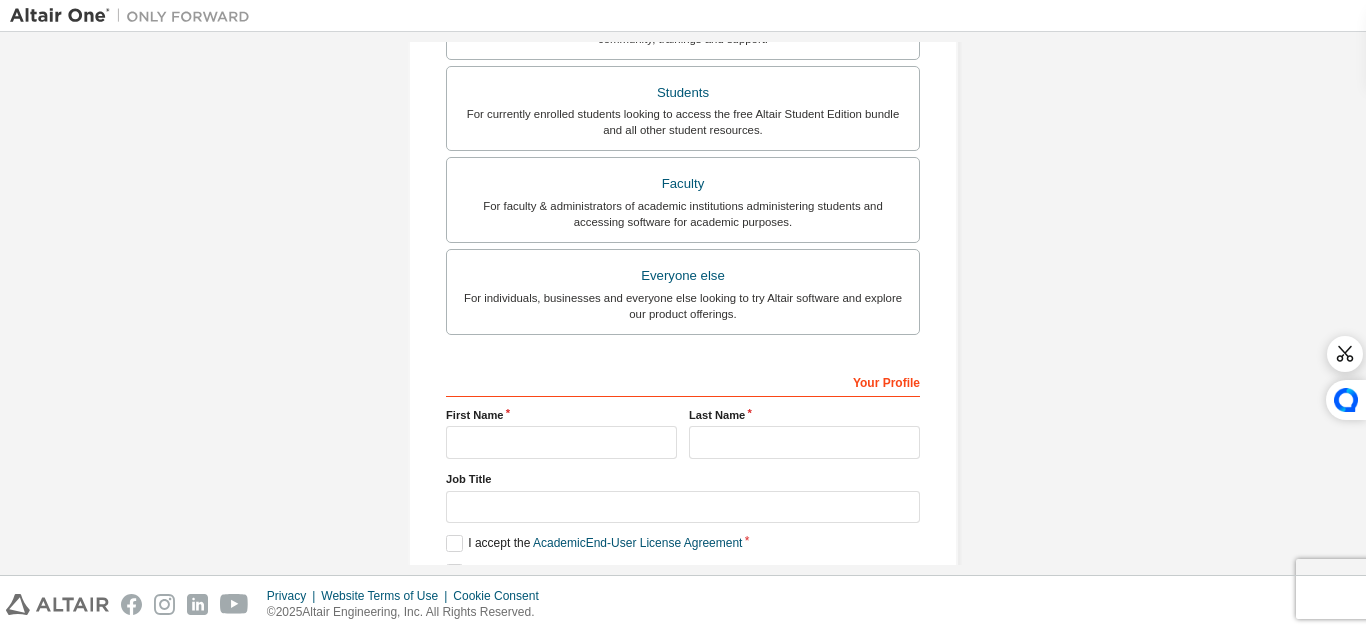 scroll, scrollTop: 605, scrollLeft: 0, axis: vertical 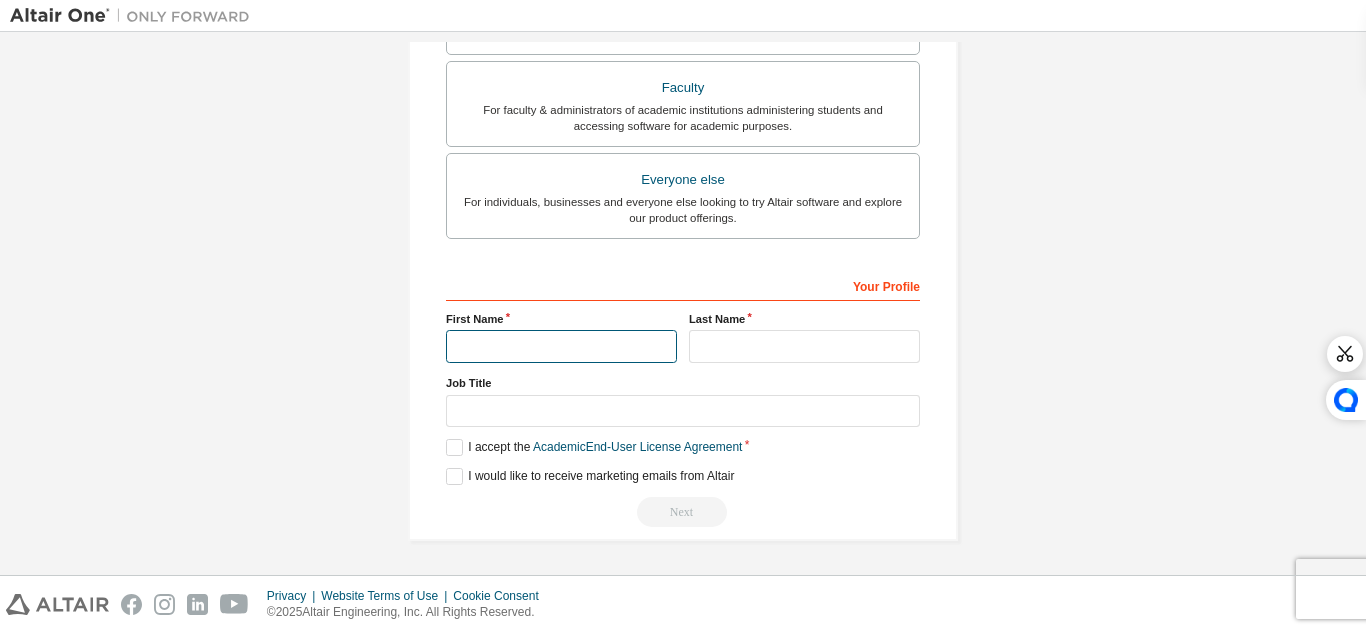 click at bounding box center (561, 346) 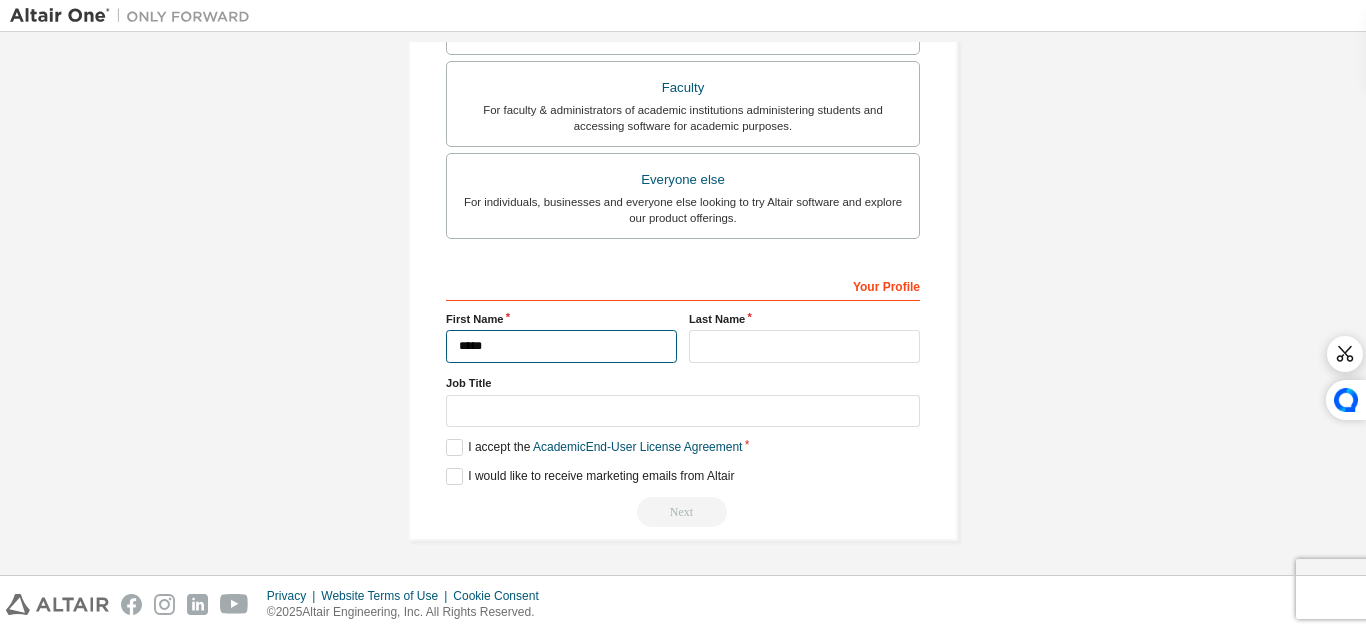 type on "*****" 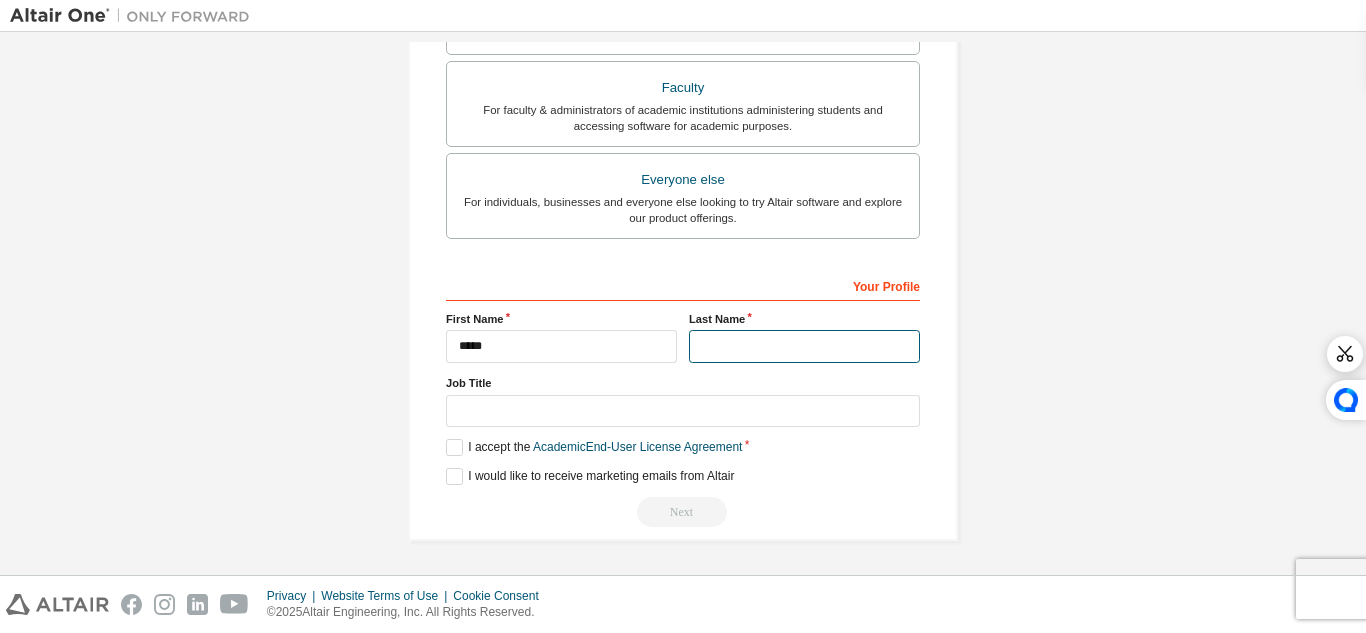 click at bounding box center [804, 346] 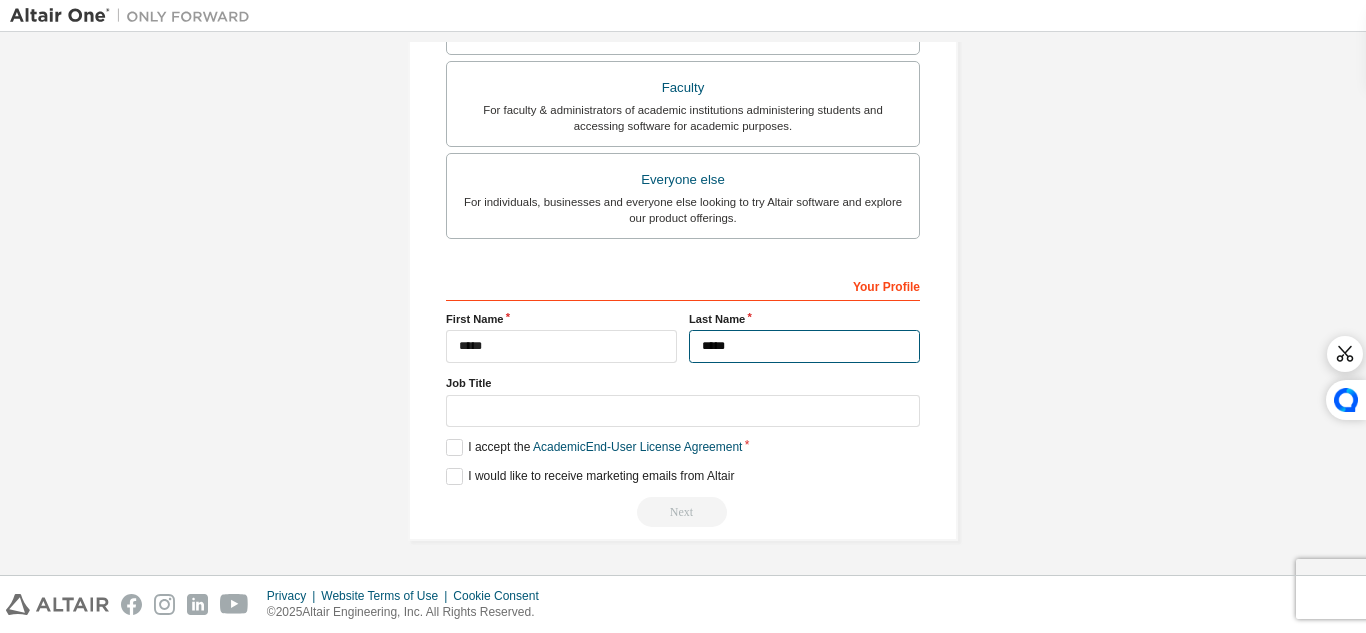 type on "*****" 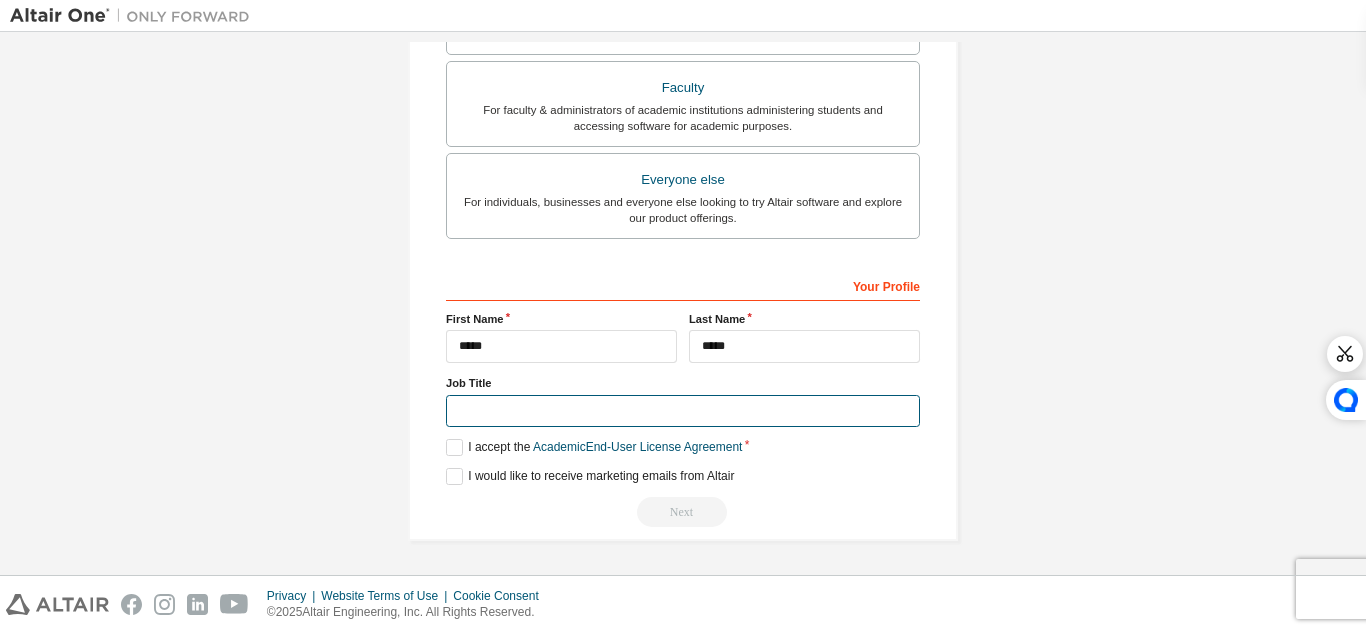 click at bounding box center [683, 411] 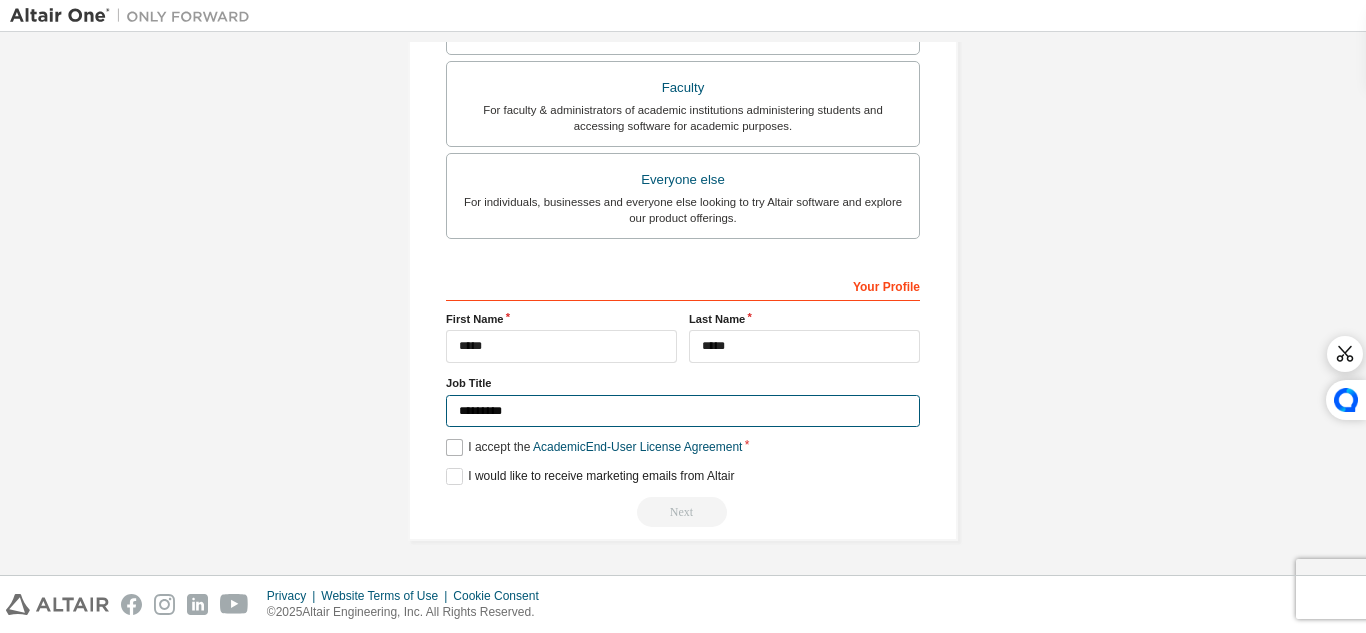 type on "*********" 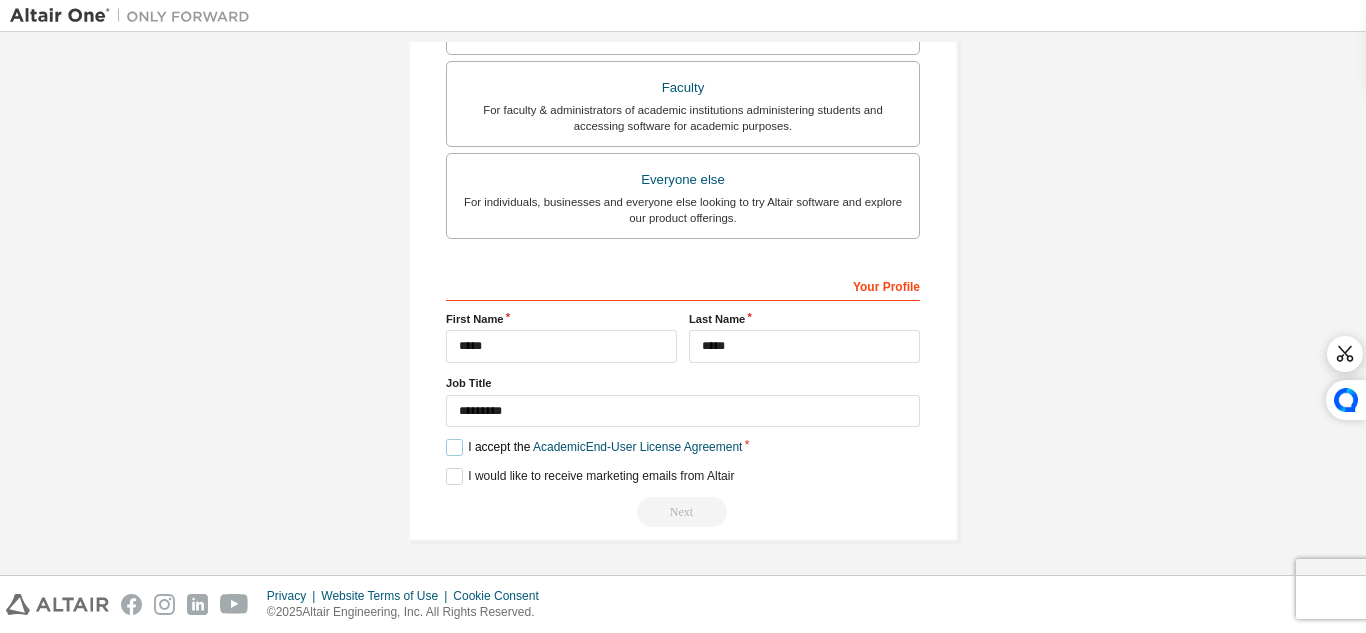 click on "I accept the   Academic   End-User License Agreement" at bounding box center (594, 447) 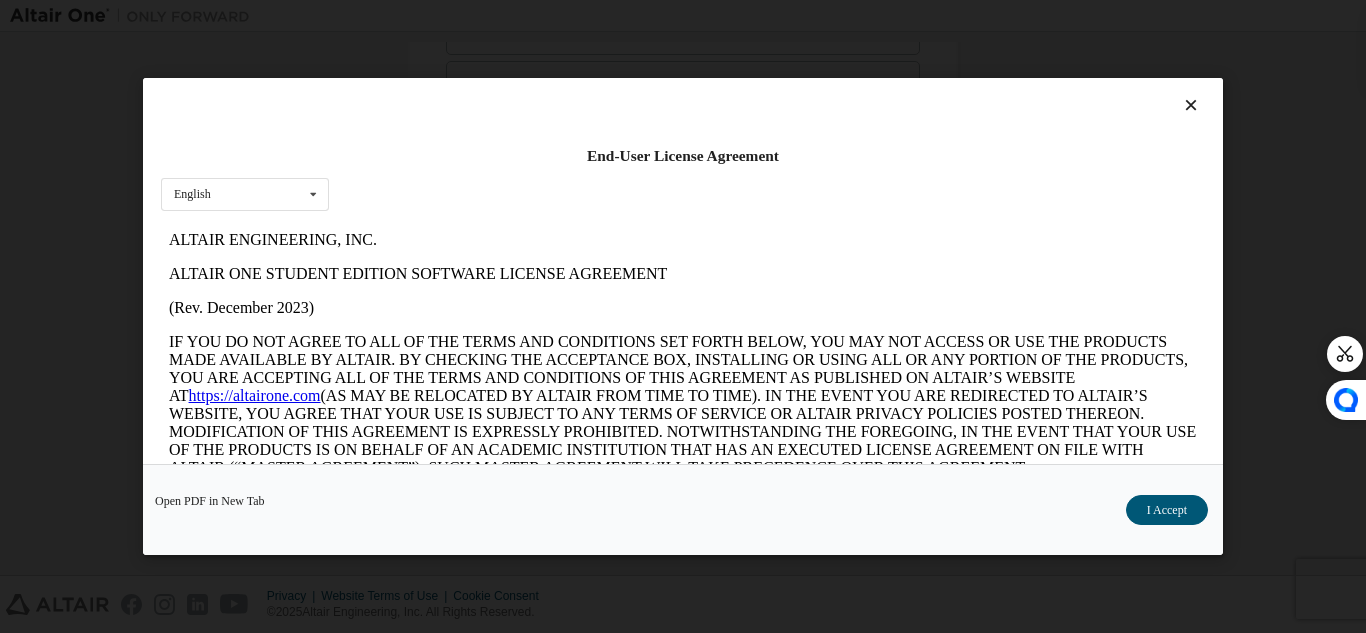 scroll, scrollTop: 0, scrollLeft: 0, axis: both 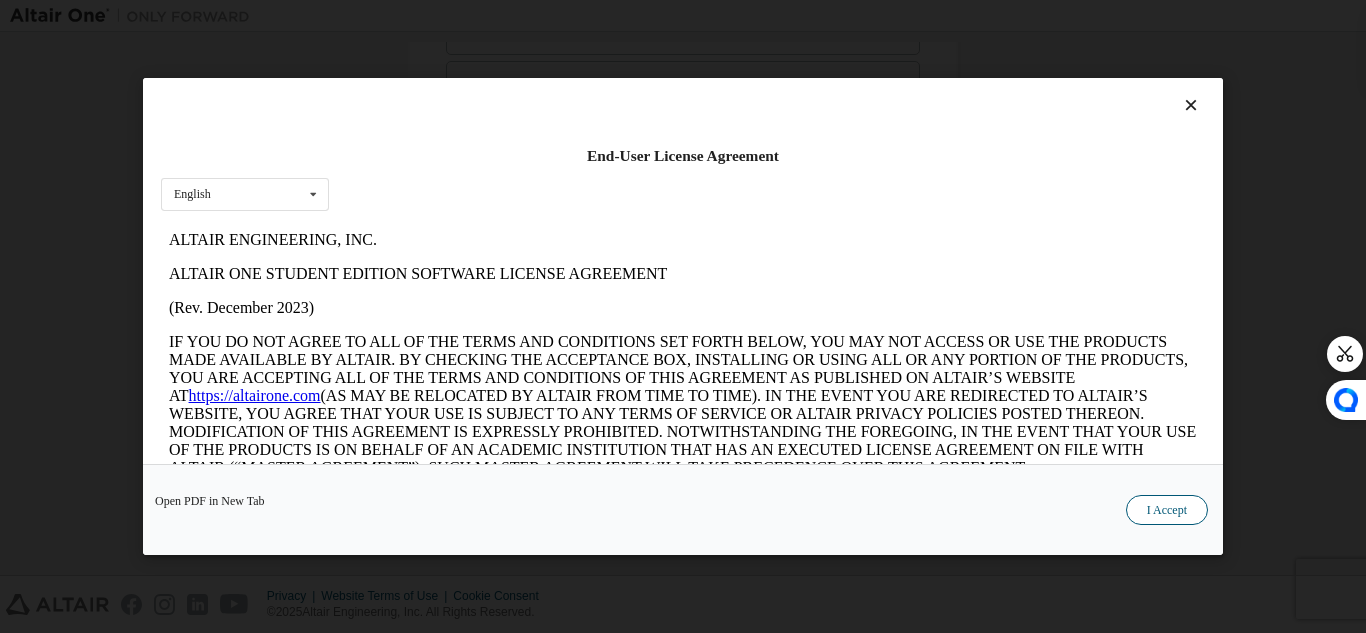 click on "I Accept" at bounding box center [1167, 510] 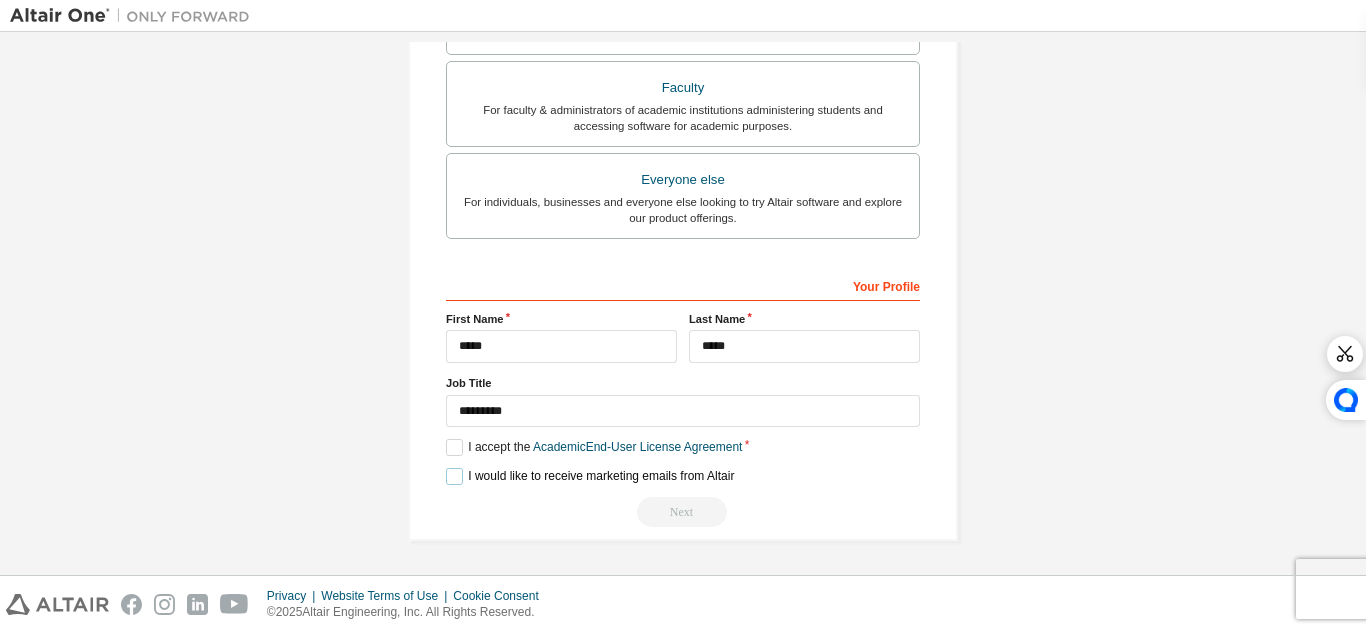 click on "I would like to receive marketing emails from Altair" at bounding box center [590, 476] 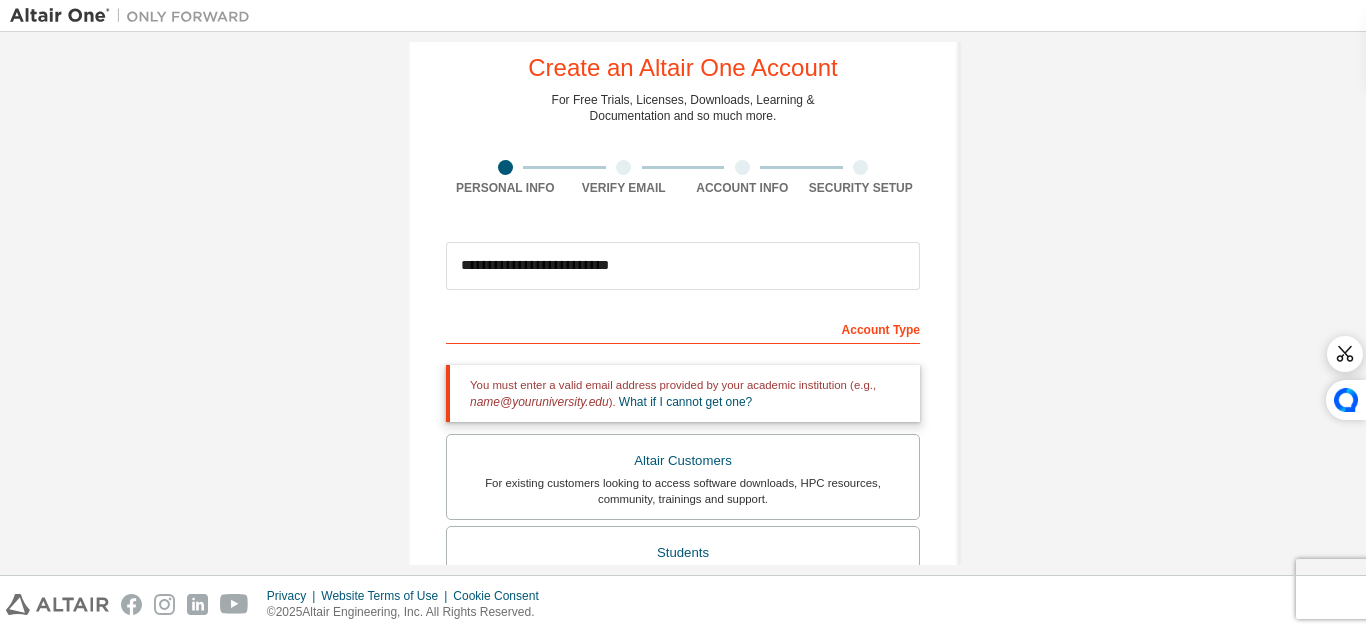 scroll, scrollTop: 0, scrollLeft: 0, axis: both 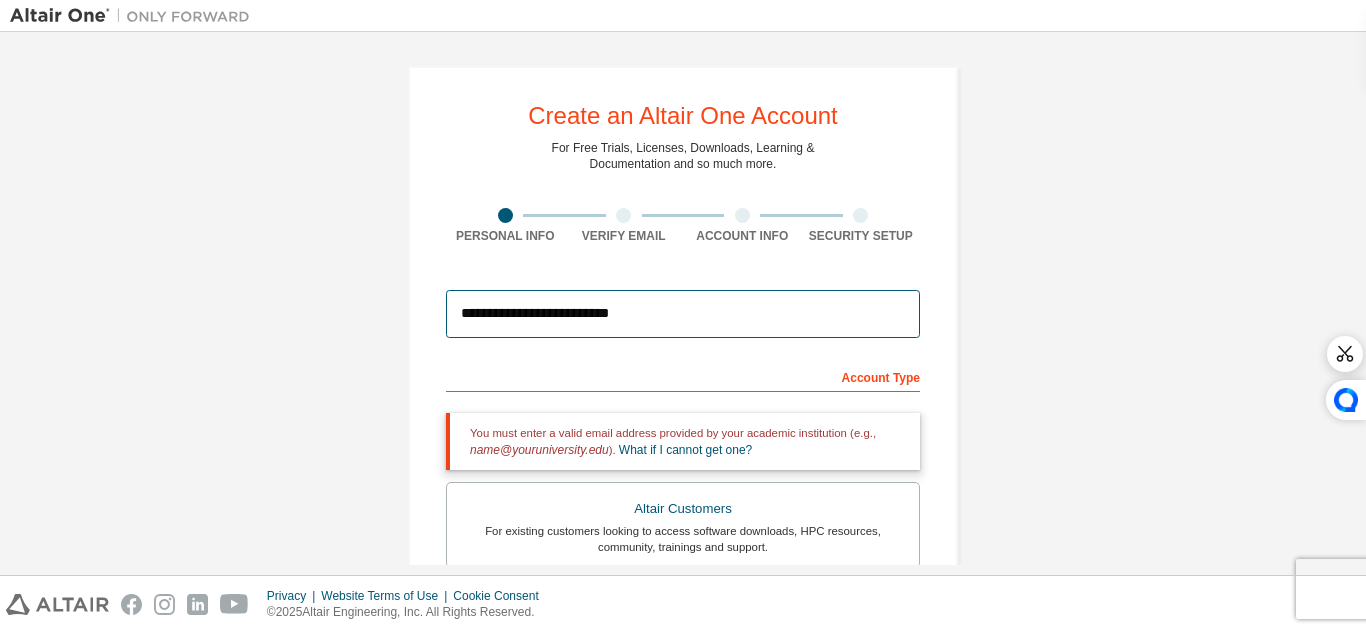 click on "**********" at bounding box center [683, 314] 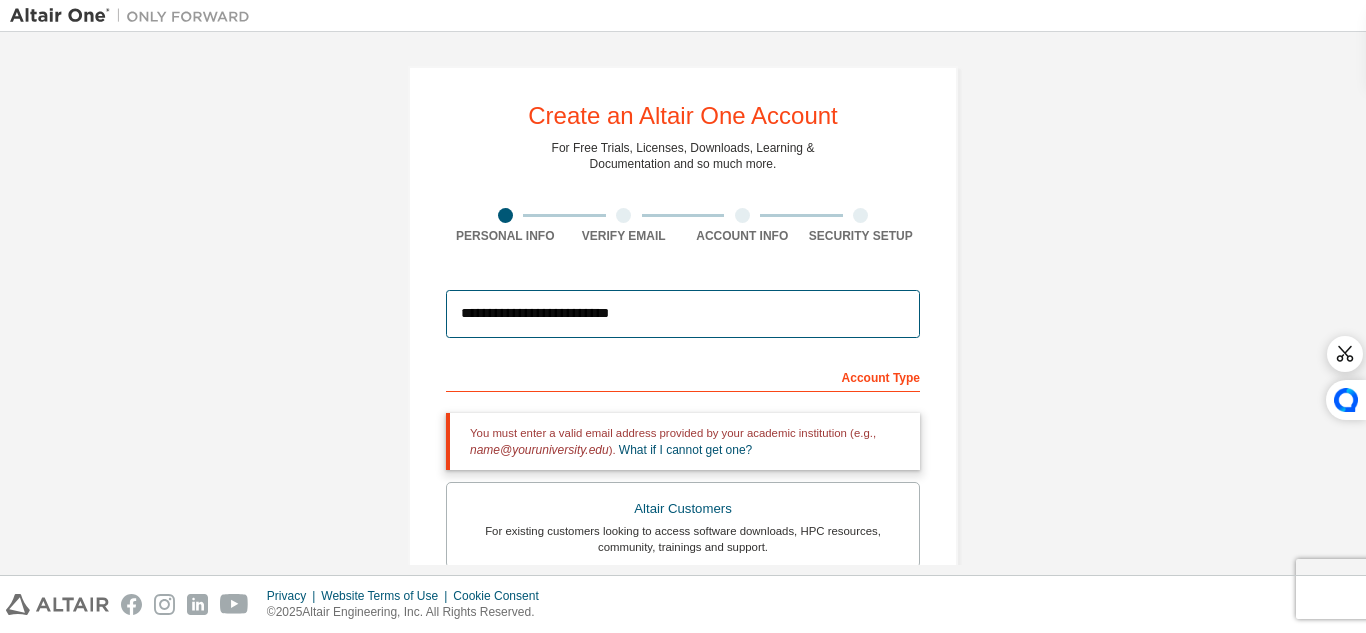 click on "**********" at bounding box center [683, 314] 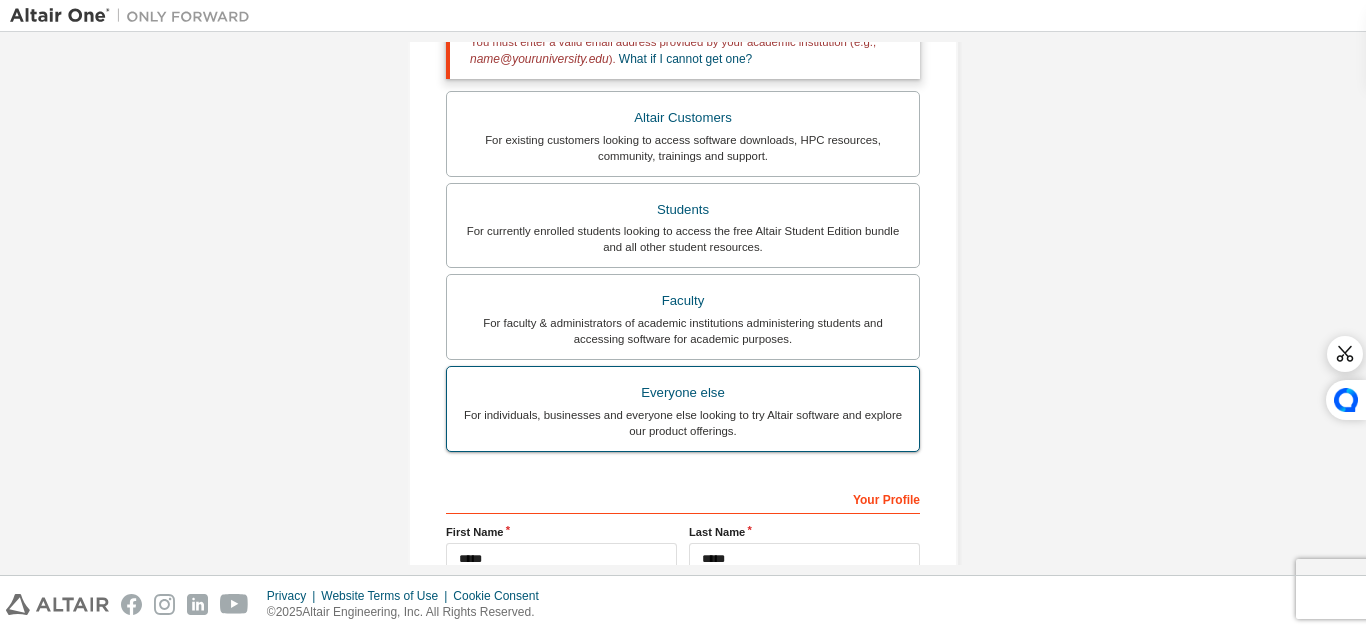scroll, scrollTop: 605, scrollLeft: 0, axis: vertical 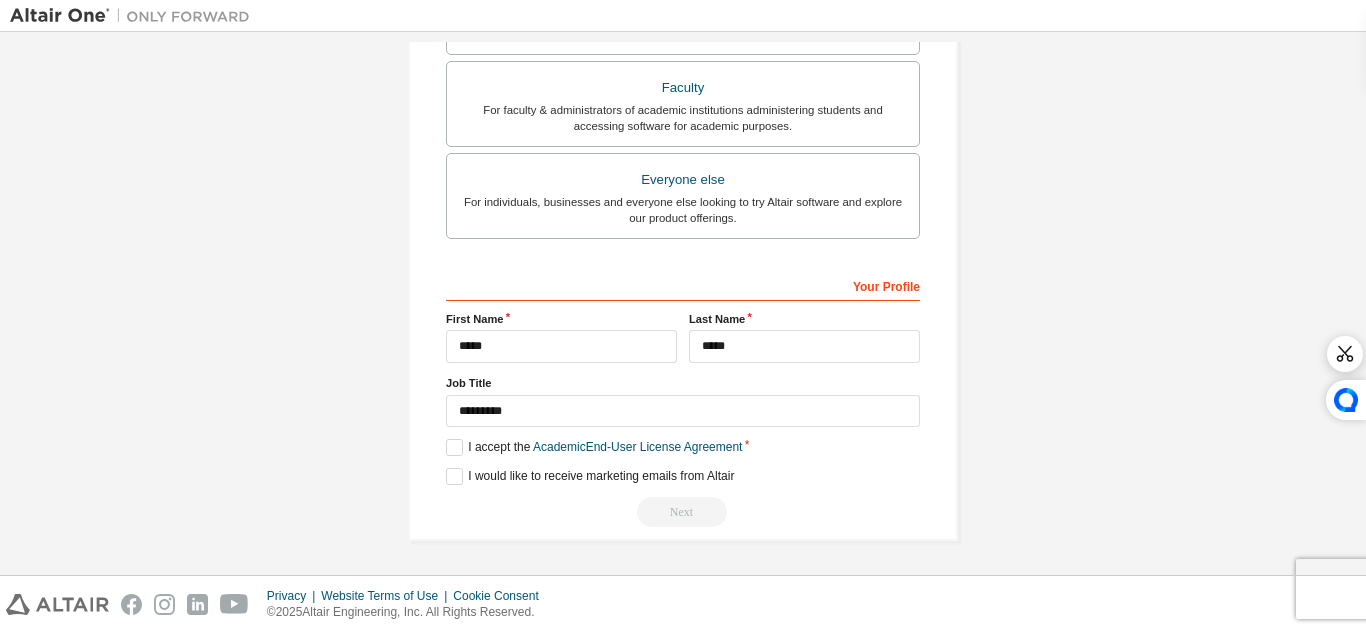 click on "**********" at bounding box center (683, 398) 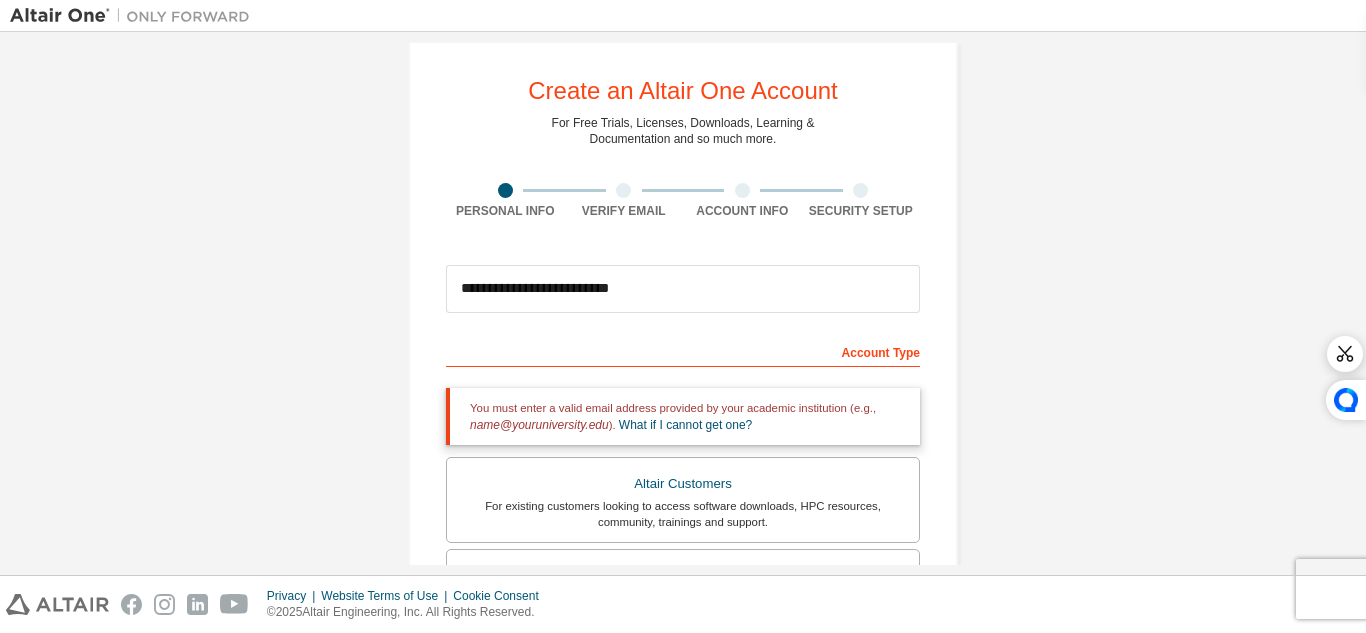 scroll, scrollTop: 0, scrollLeft: 0, axis: both 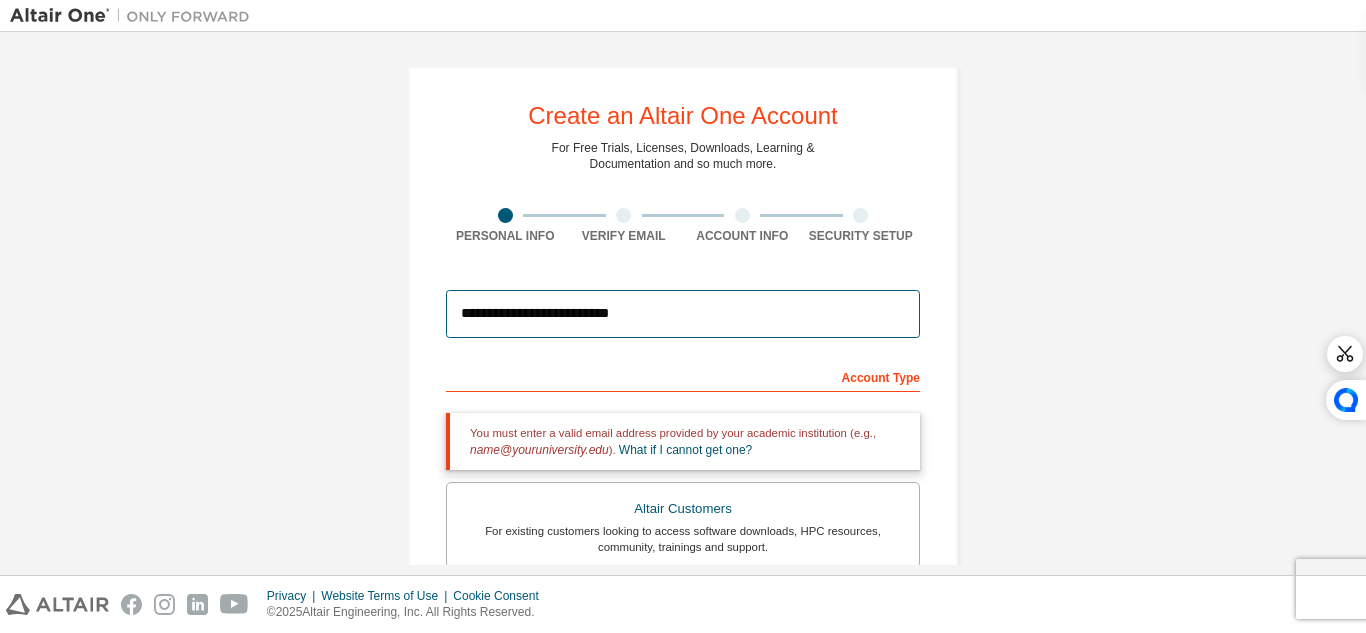 click on "**********" at bounding box center (683, 314) 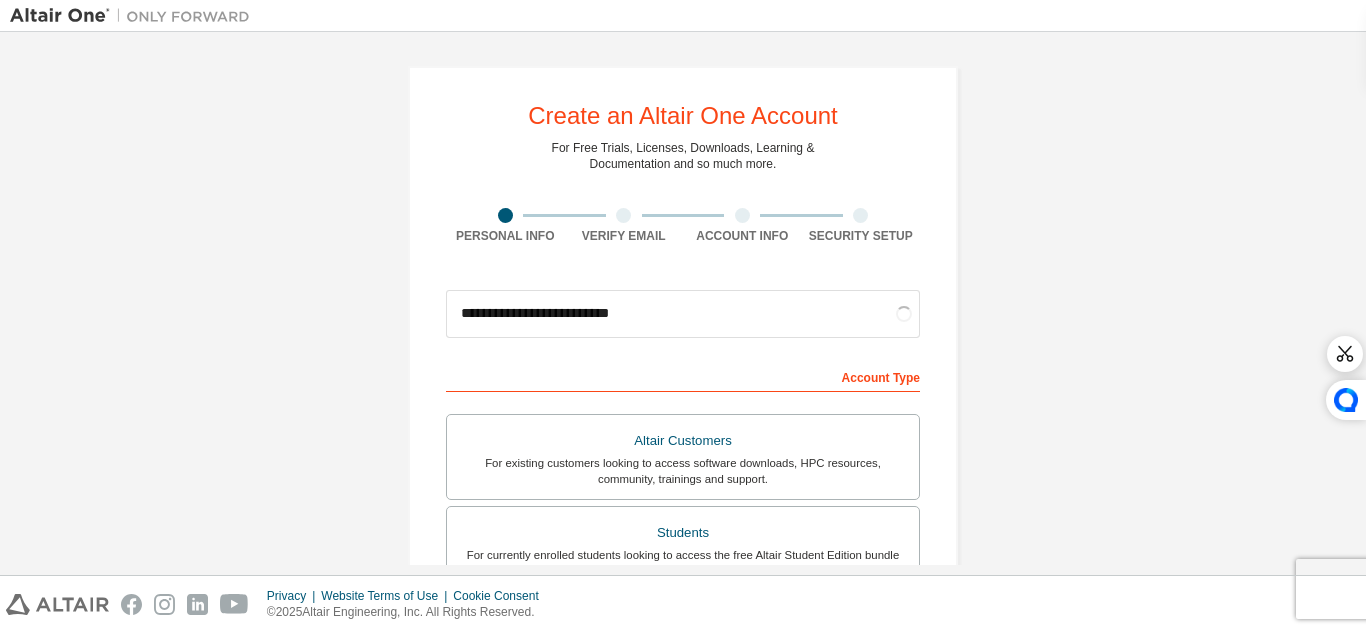scroll, scrollTop: 0, scrollLeft: 0, axis: both 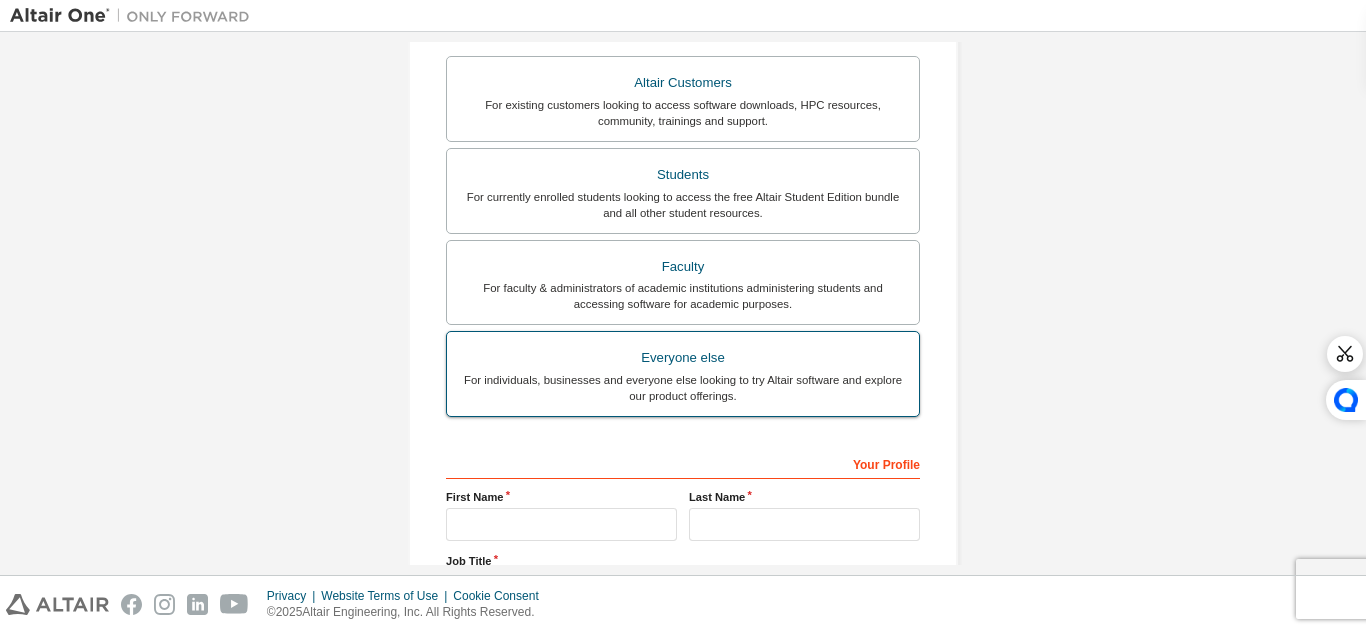 click on "Everyone else" at bounding box center [683, 358] 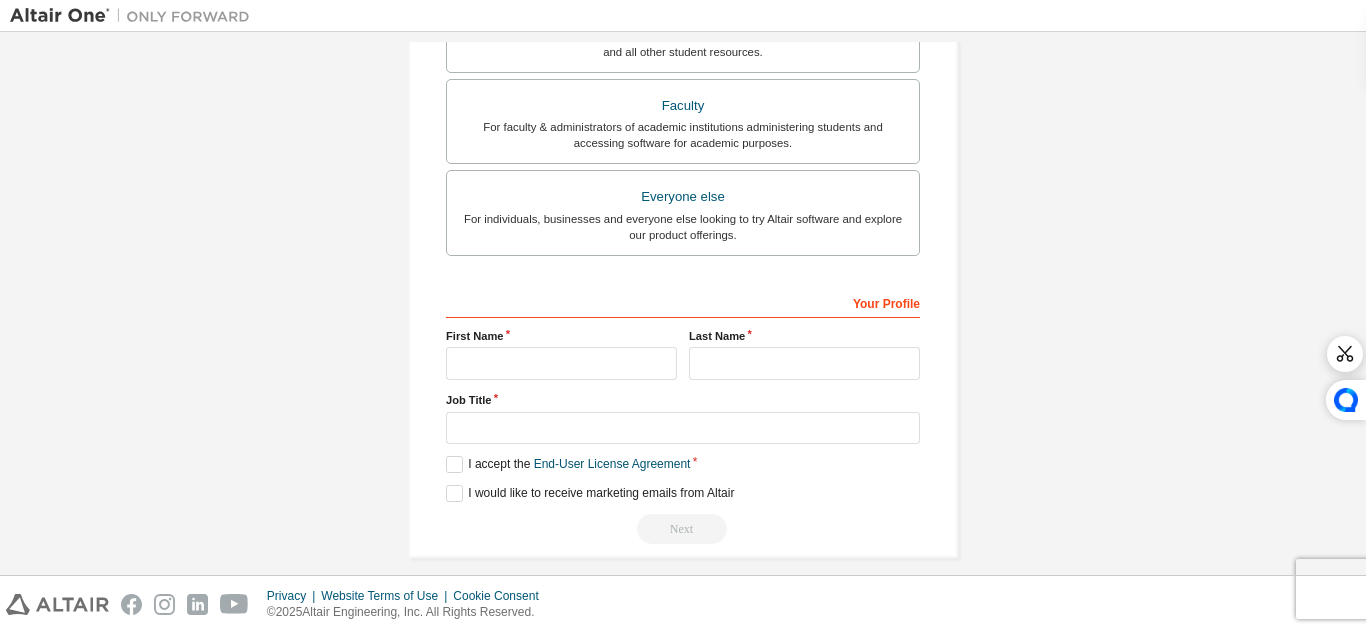 scroll, scrollTop: 520, scrollLeft: 0, axis: vertical 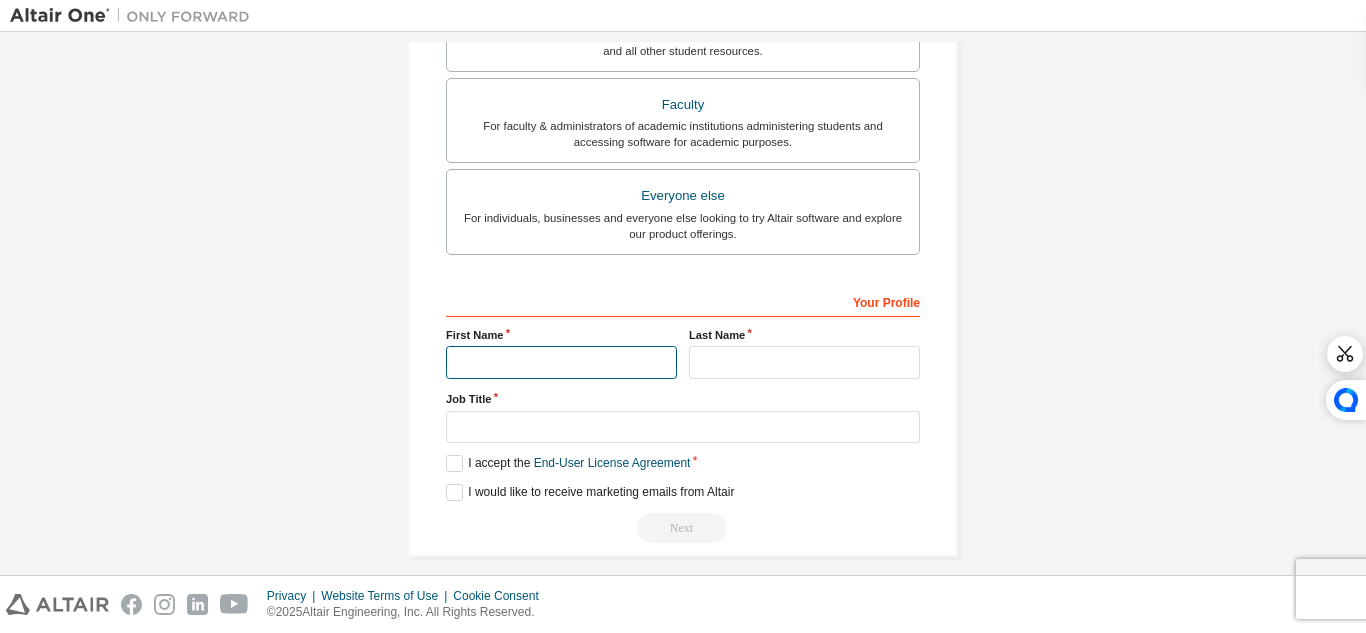 click at bounding box center [561, 362] 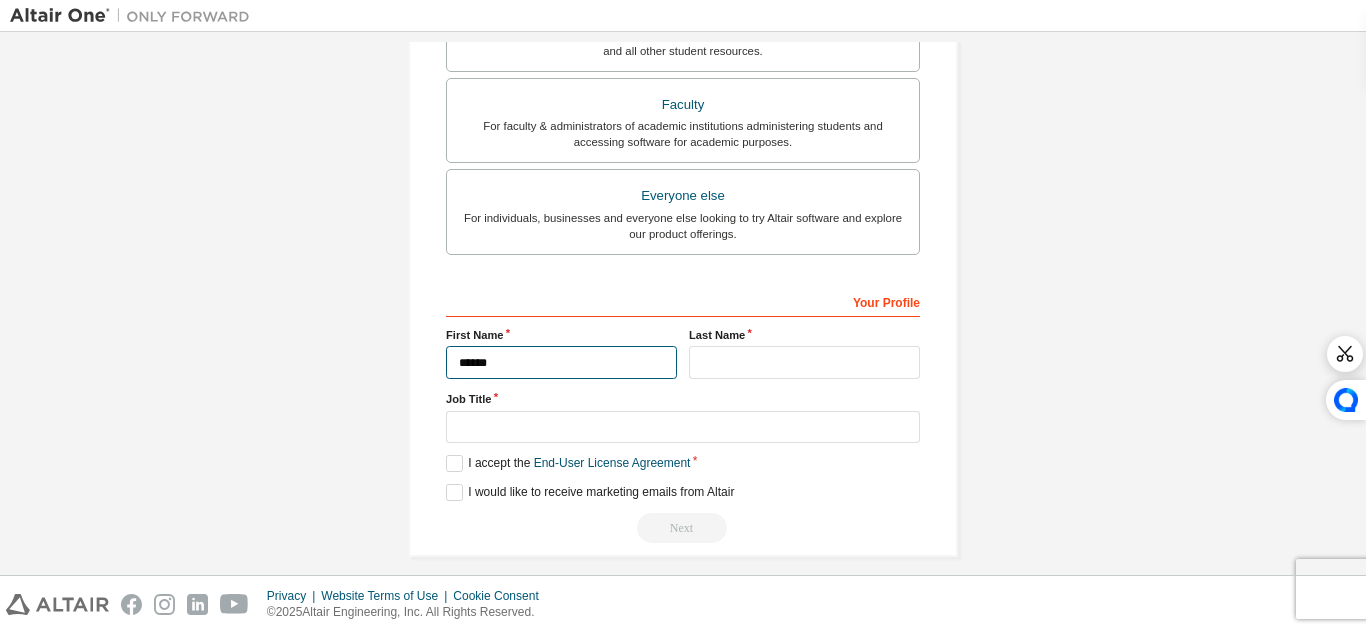 type on "*****" 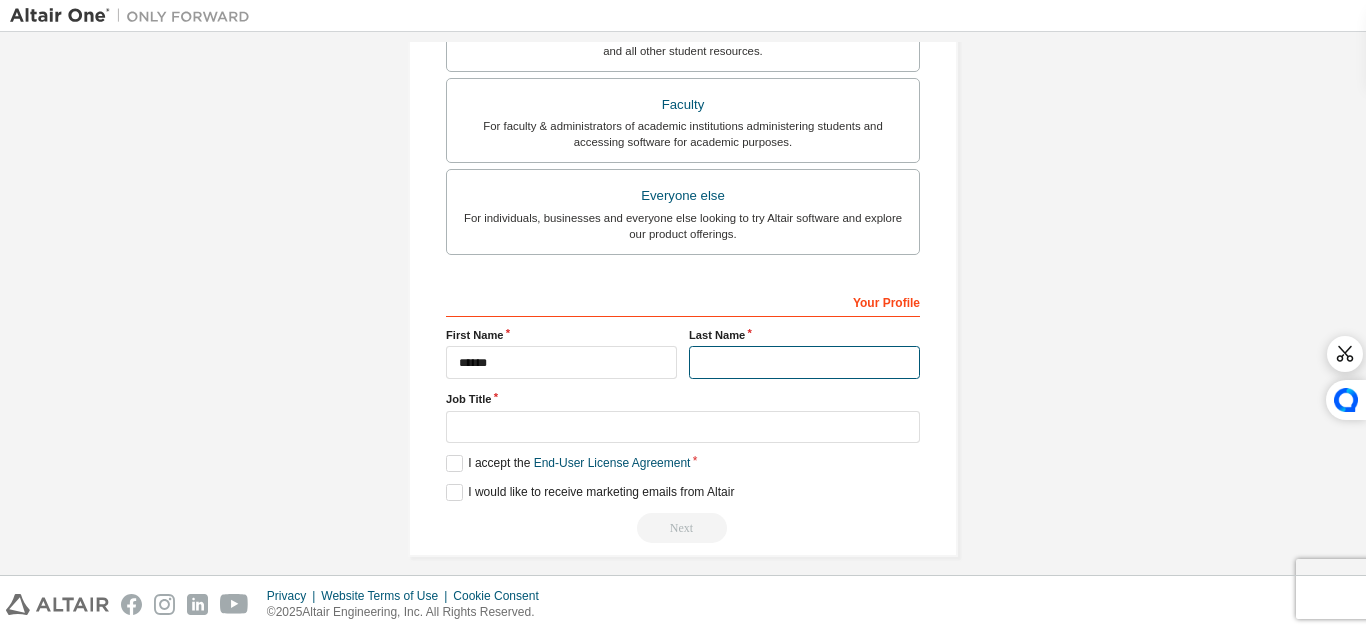 click at bounding box center [804, 362] 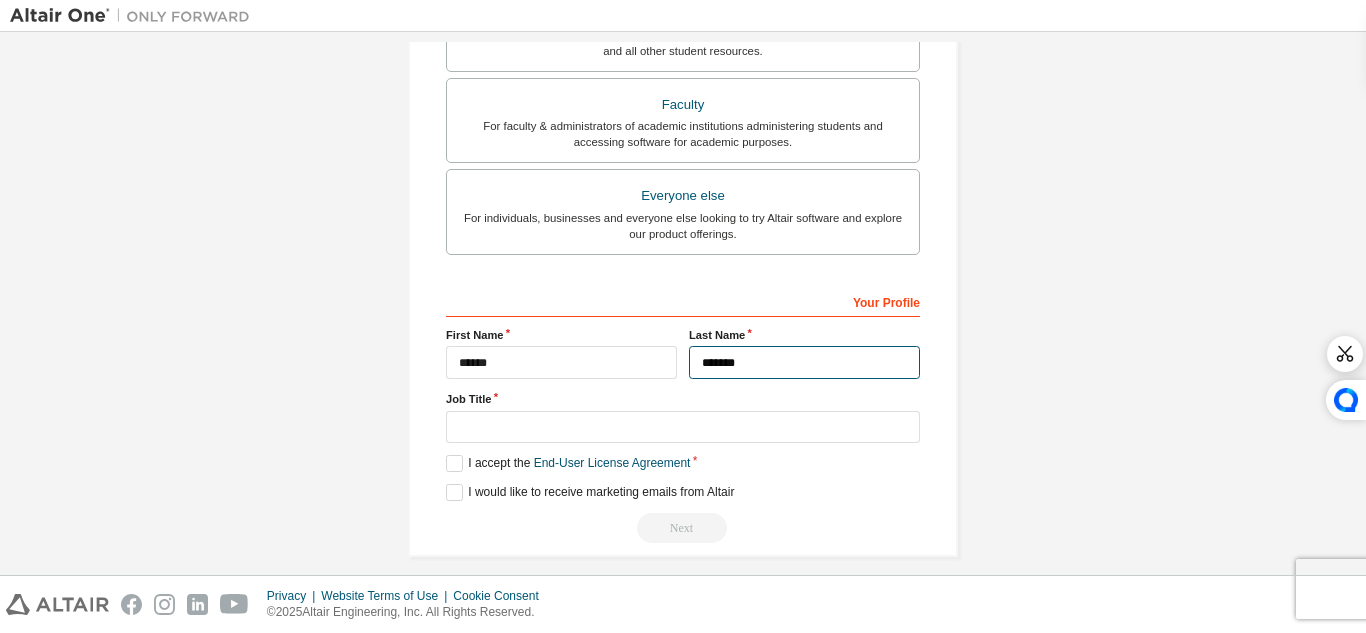 type on "*******" 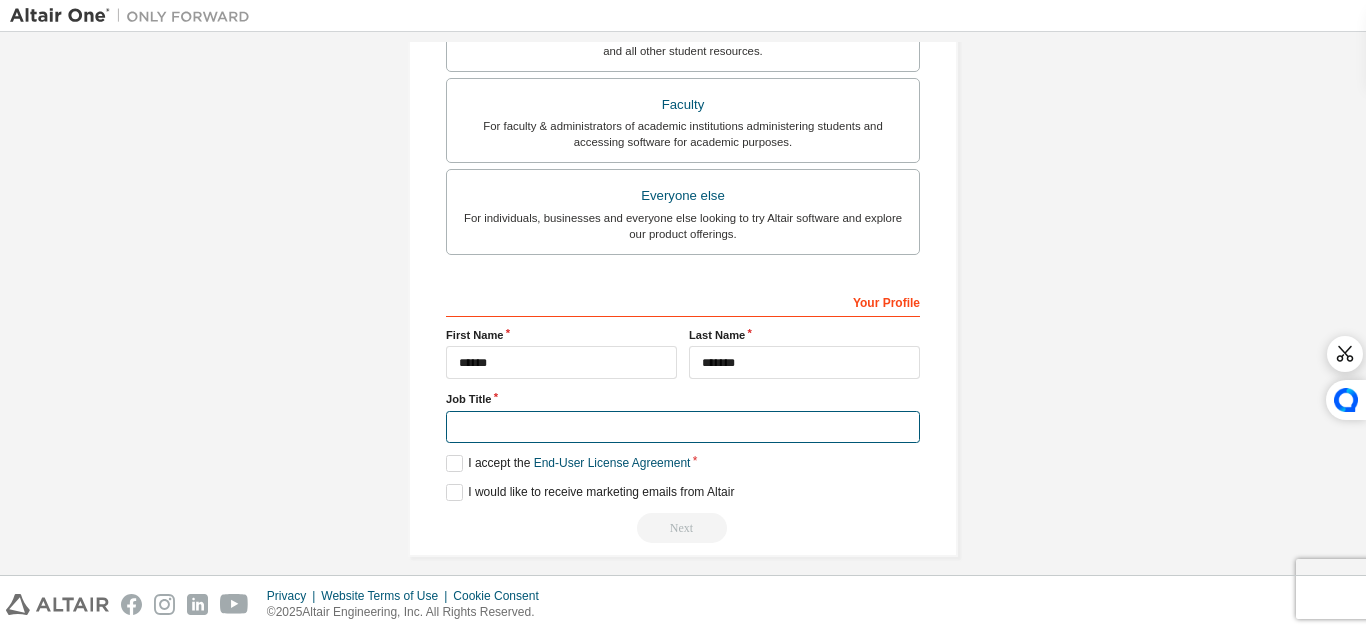 click at bounding box center (683, 427) 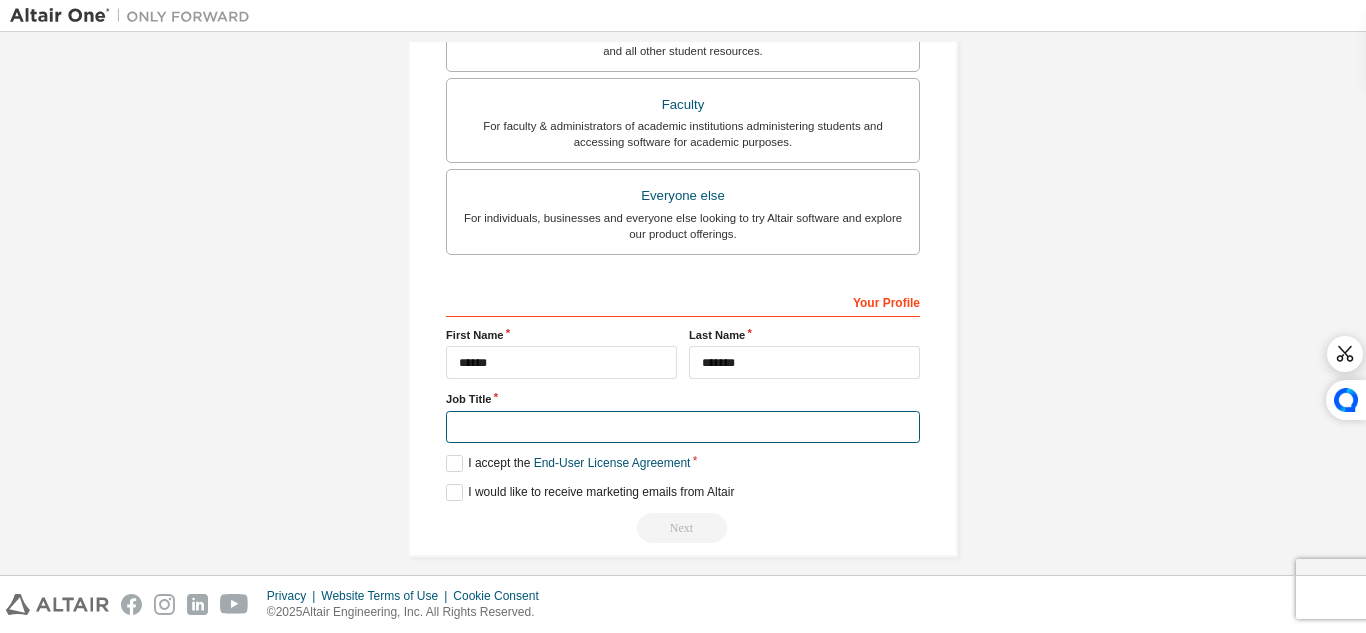 scroll, scrollTop: 227, scrollLeft: 0, axis: vertical 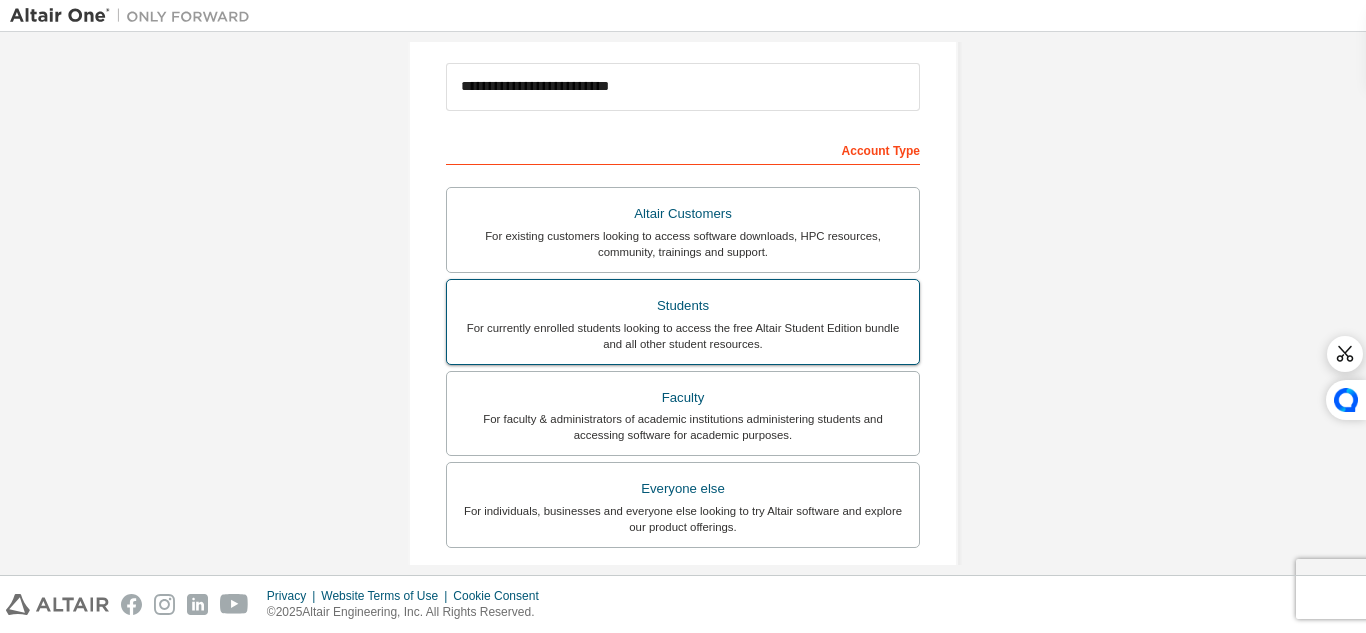 click on "Students" at bounding box center (683, 306) 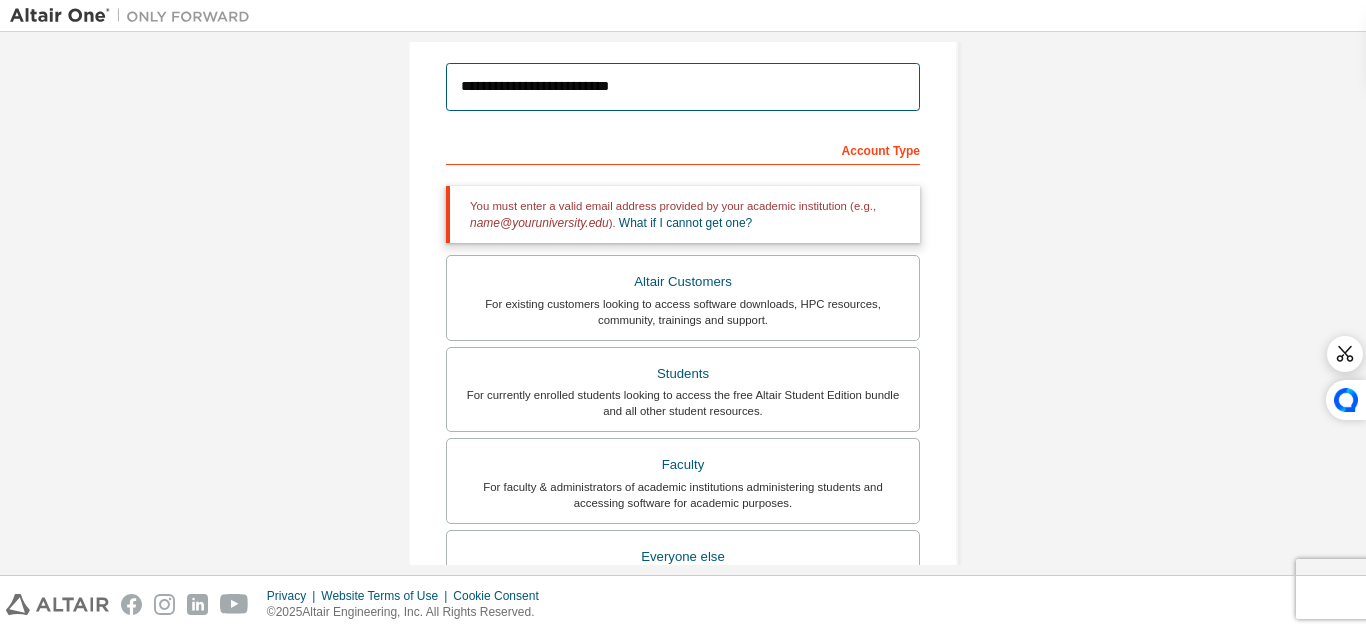 click on "**********" at bounding box center (683, 87) 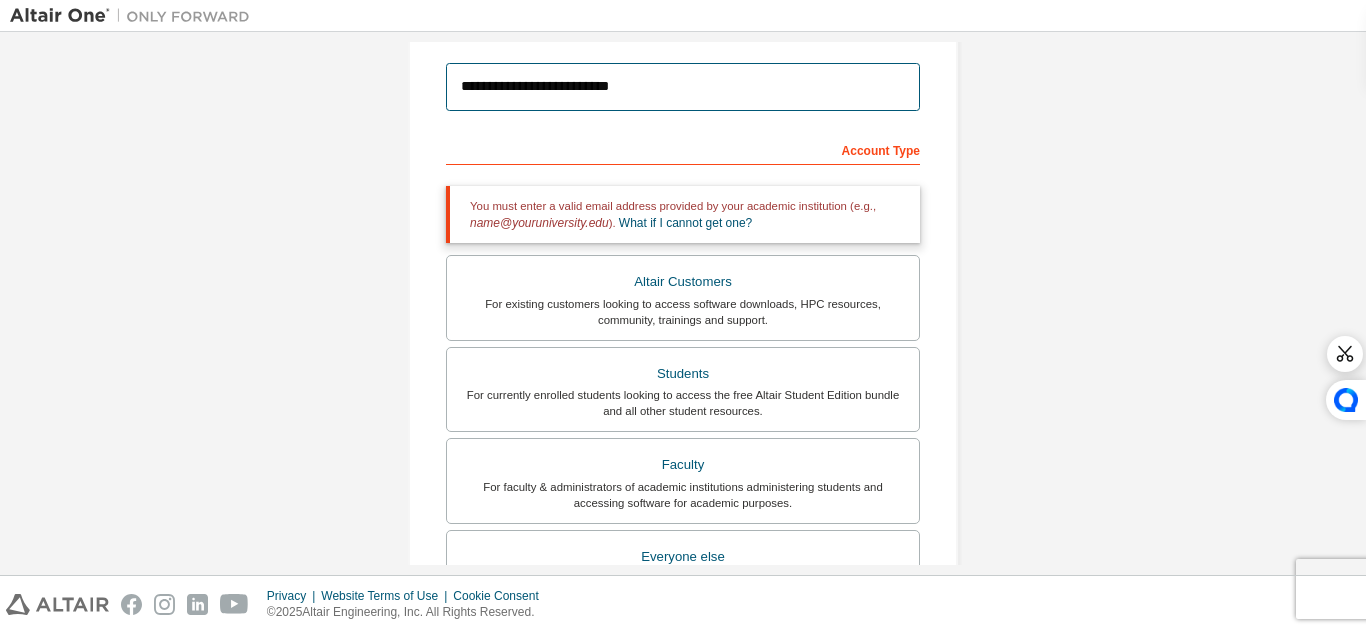 click on "**********" at bounding box center [683, 87] 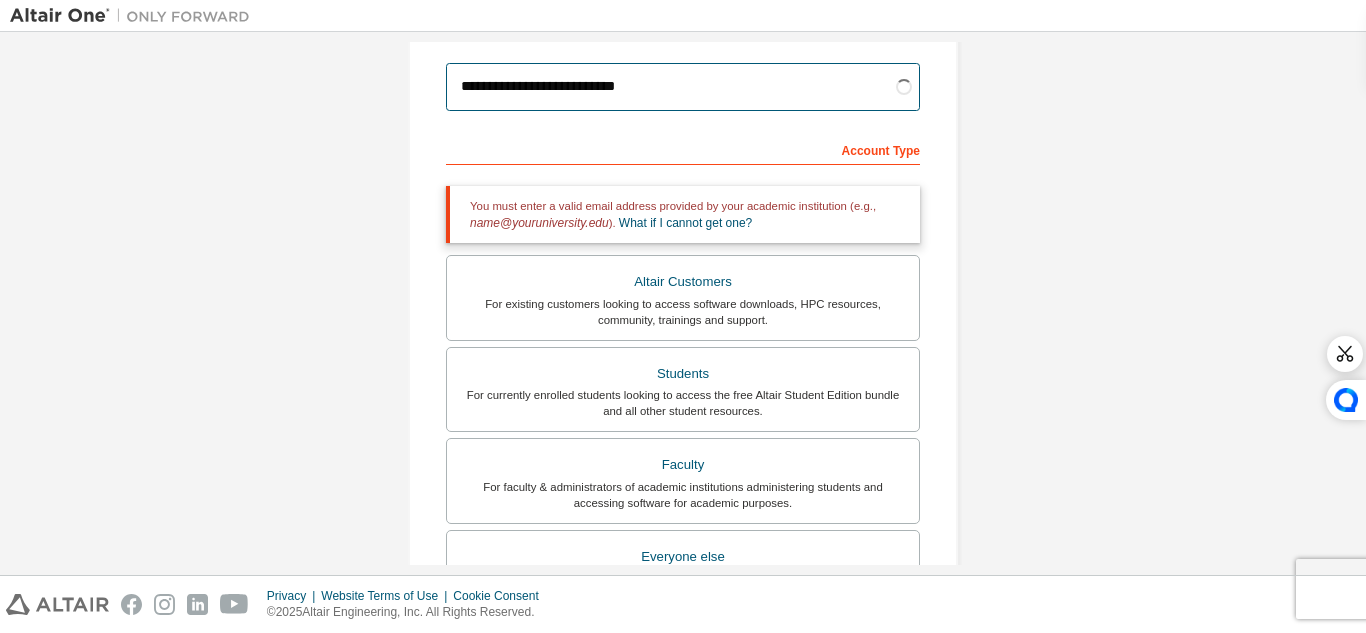 click on "**********" at bounding box center (683, 87) 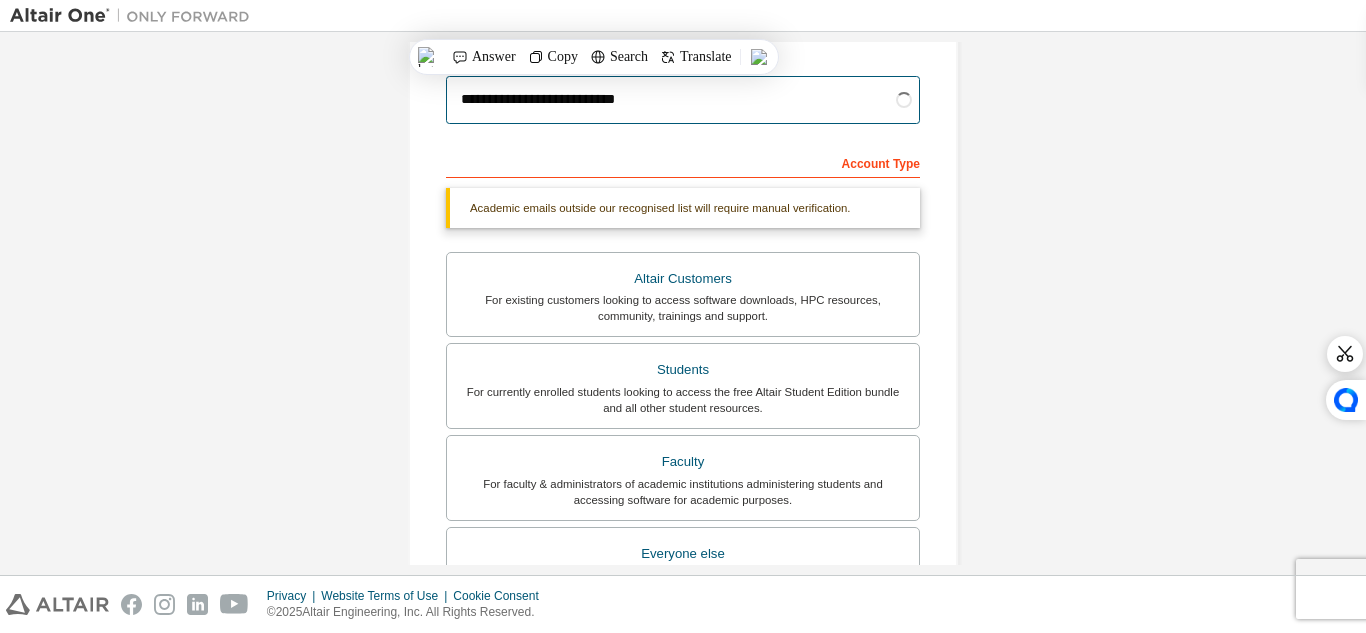 scroll, scrollTop: 211, scrollLeft: 0, axis: vertical 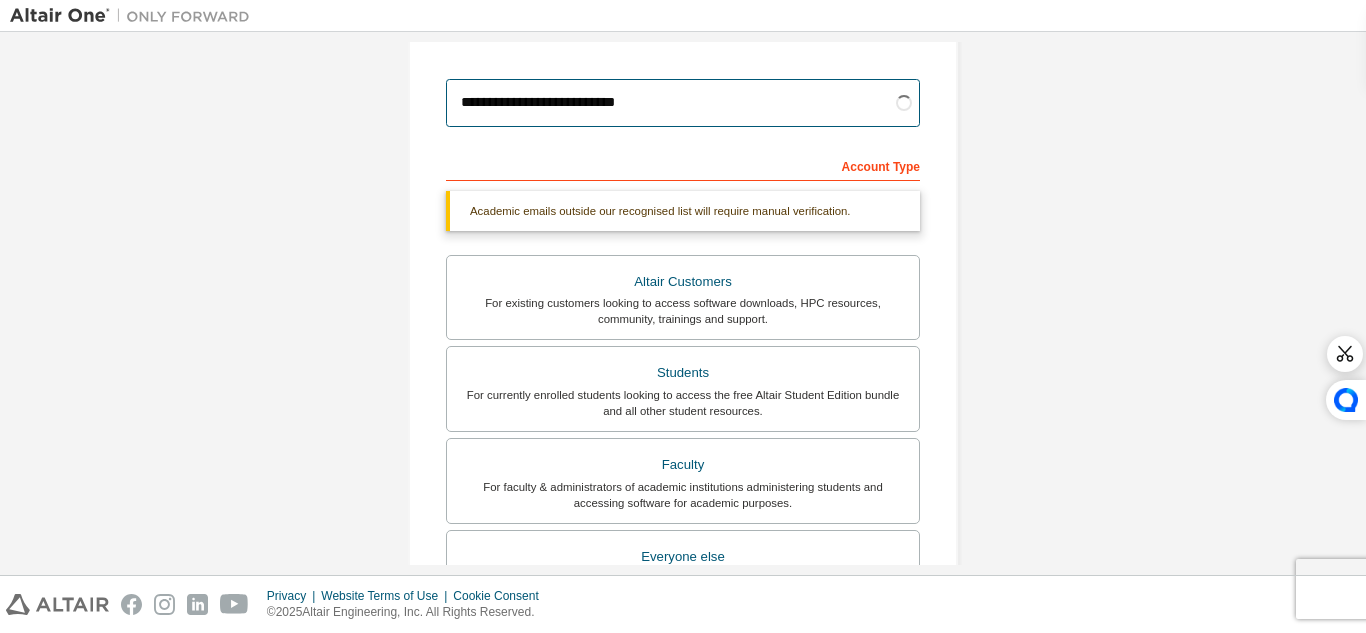 click on "**********" at bounding box center [683, 103] 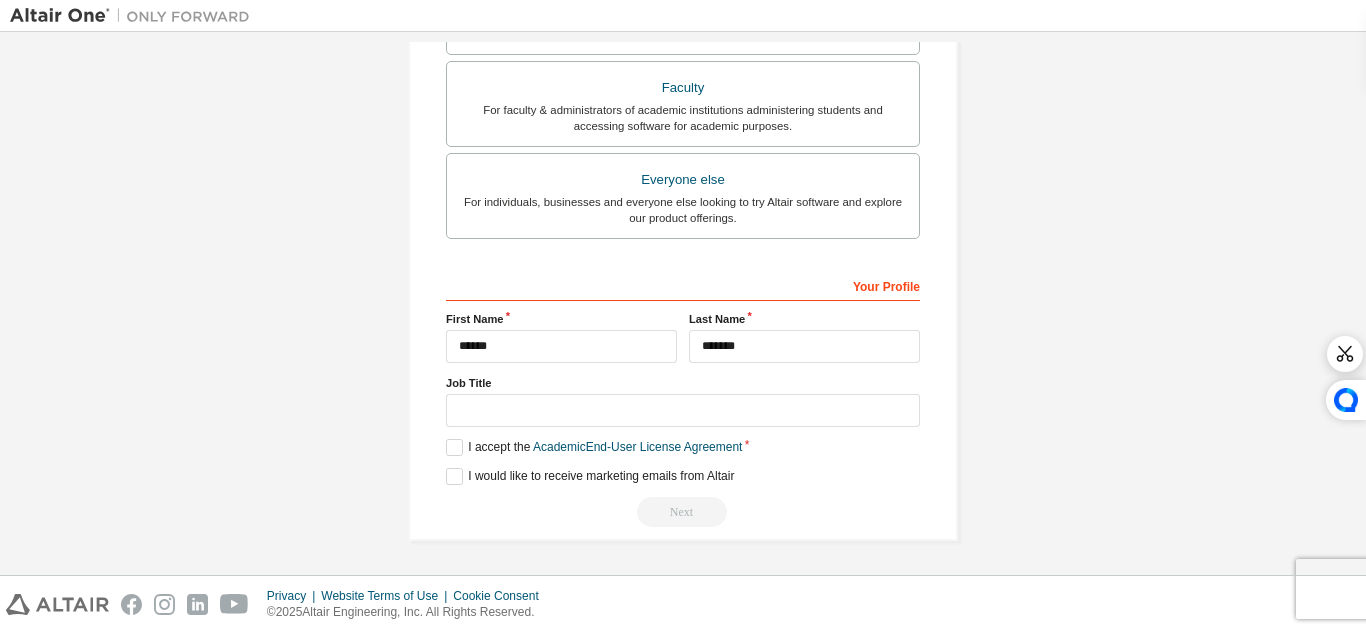 scroll, scrollTop: 536, scrollLeft: 0, axis: vertical 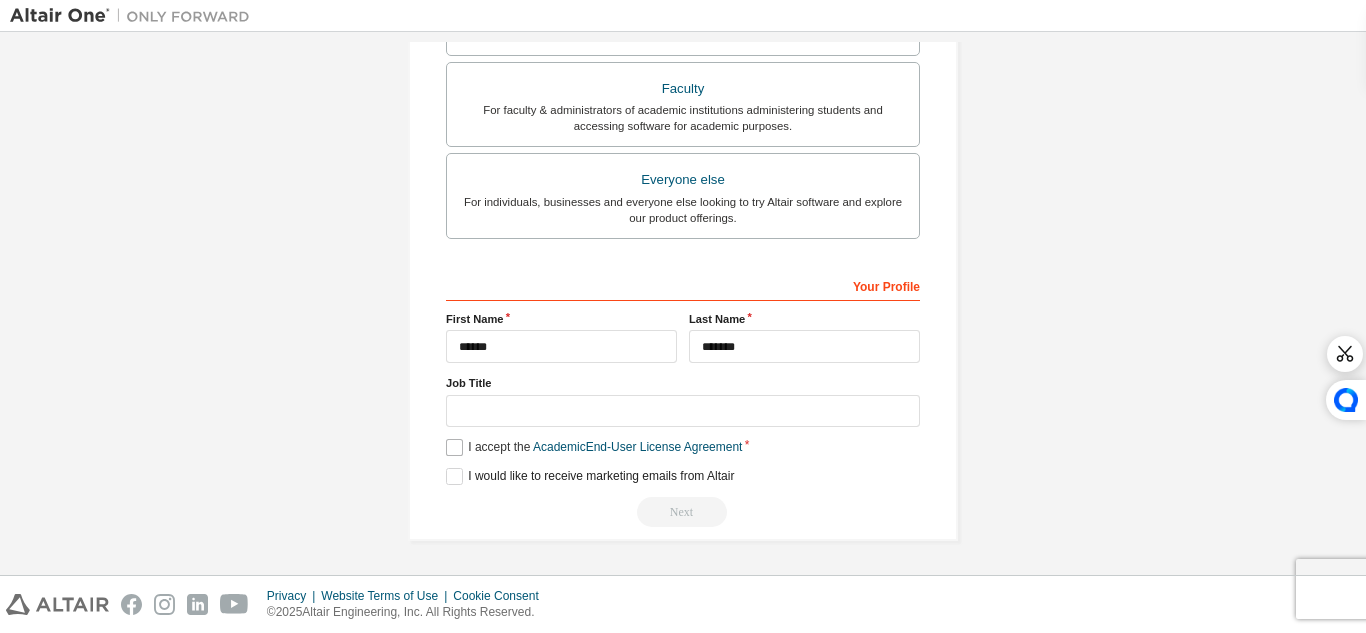 type on "**********" 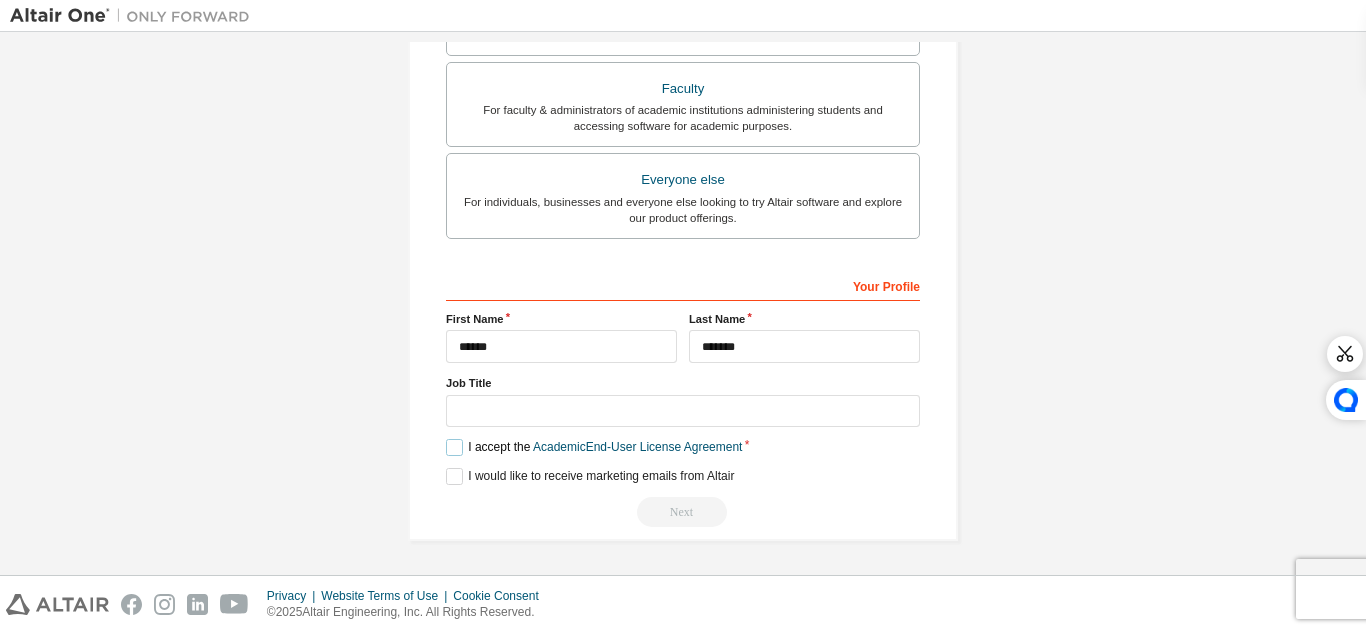click on "I accept the   Academic   End-User License Agreement" at bounding box center (594, 447) 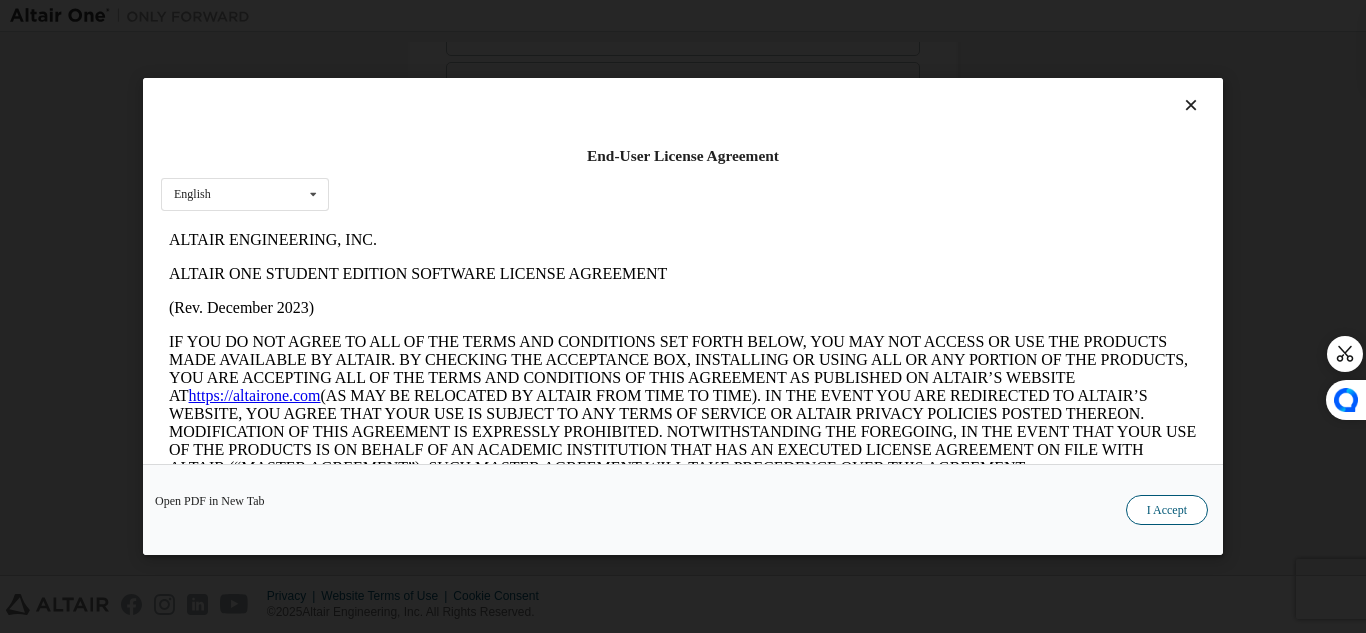 scroll, scrollTop: 0, scrollLeft: 0, axis: both 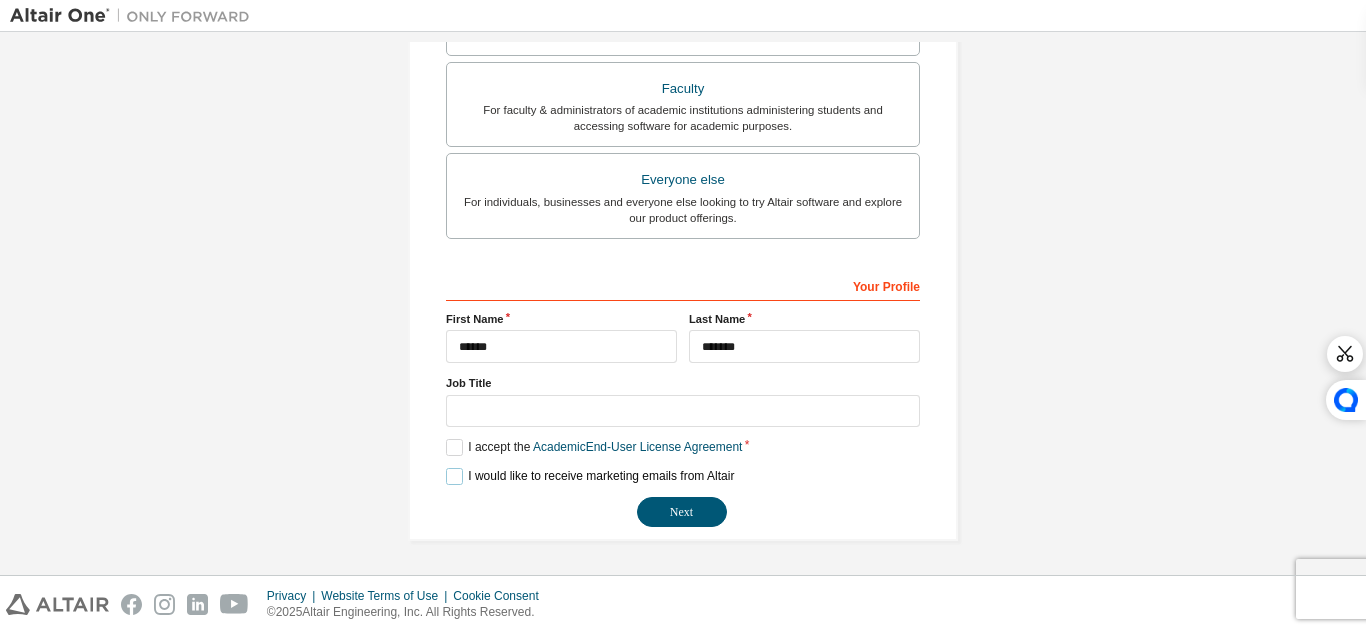 click on "I would like to receive marketing emails from Altair" at bounding box center [590, 476] 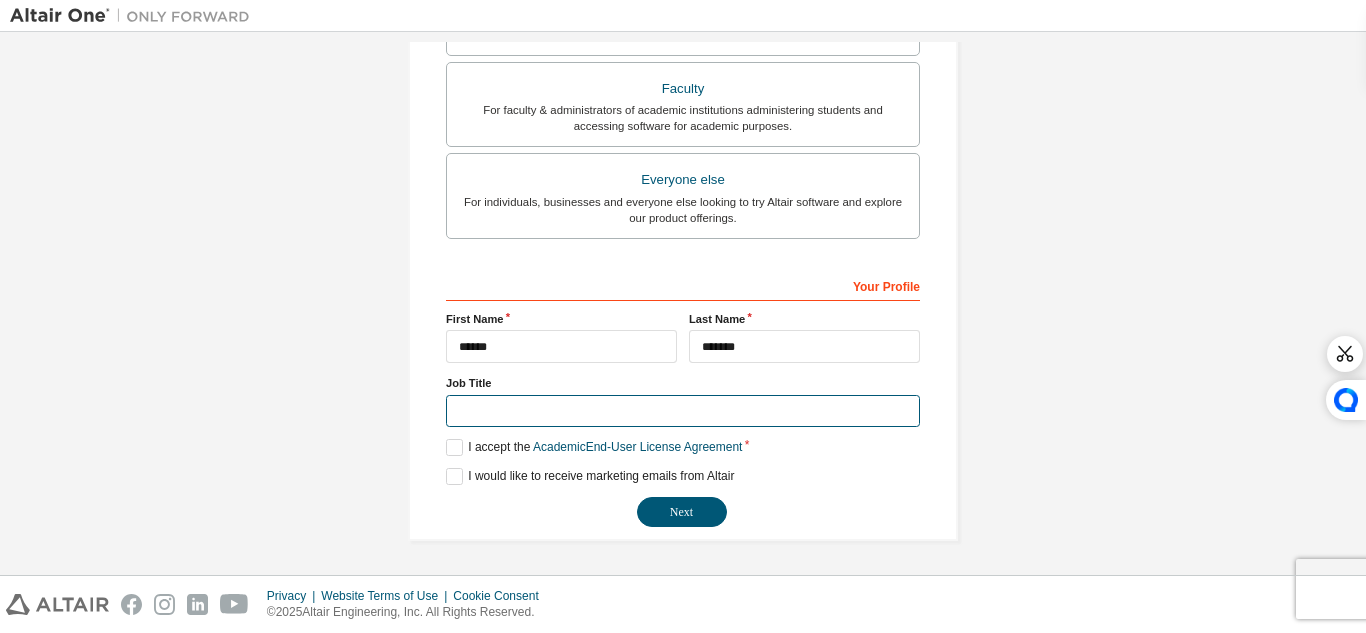 click at bounding box center [683, 411] 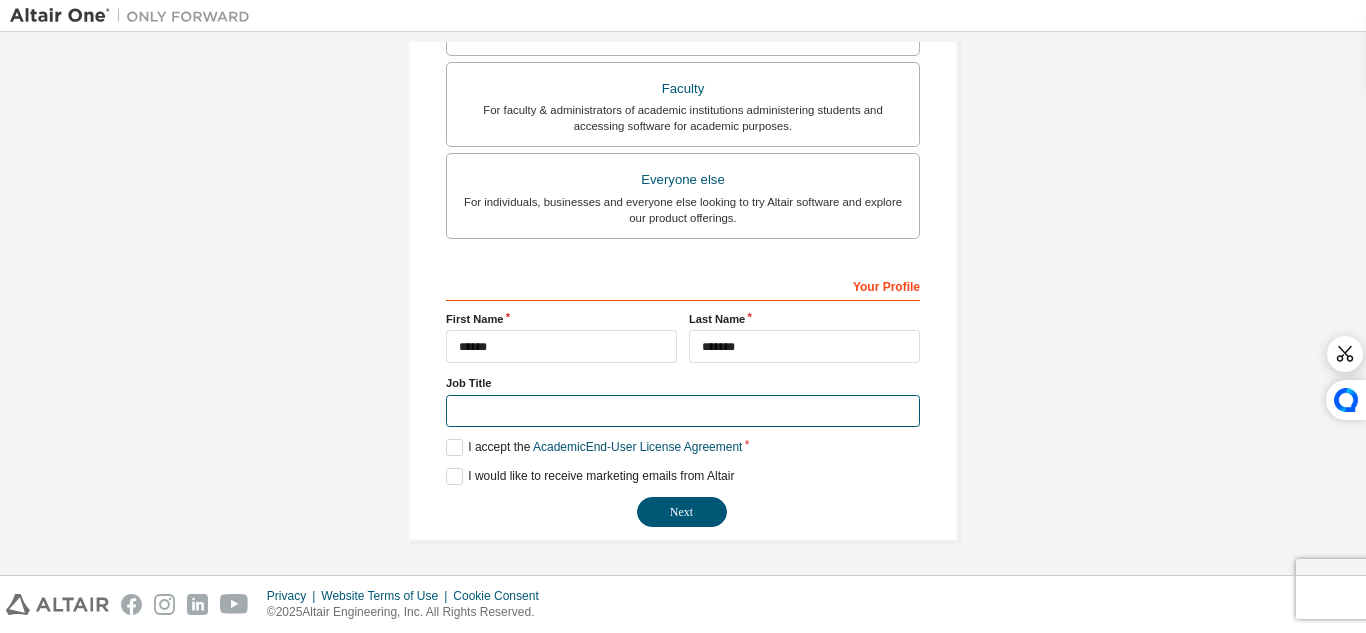 type on "*" 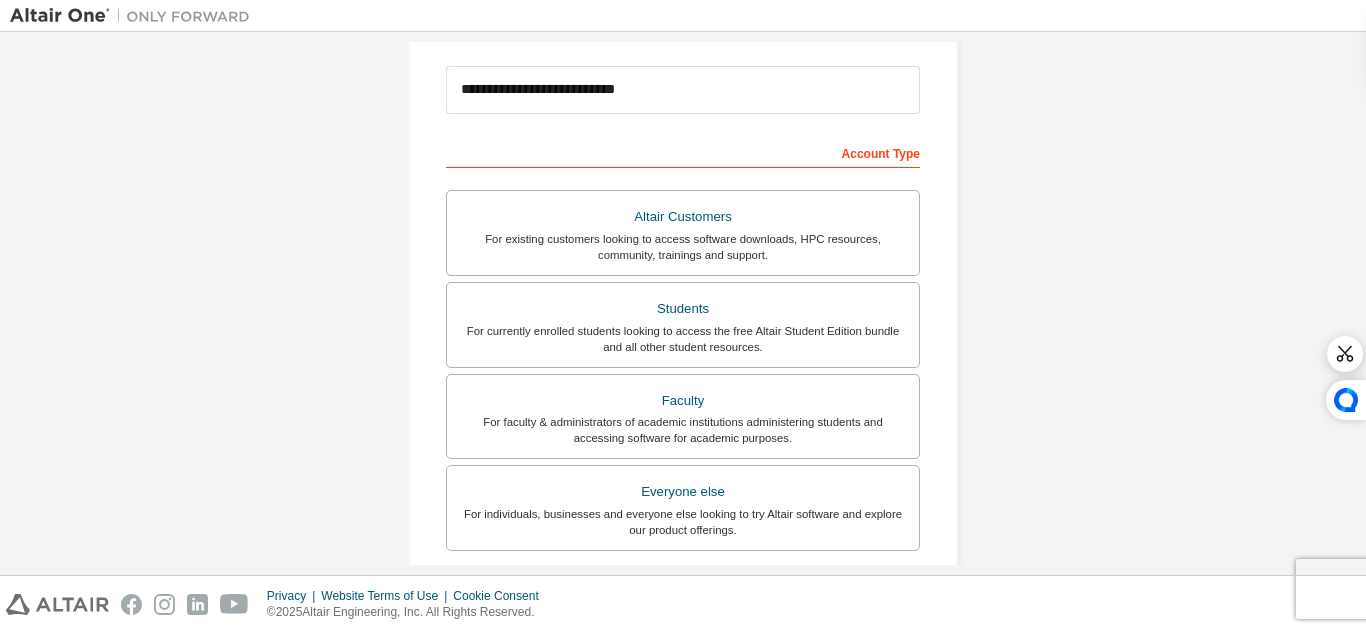 scroll, scrollTop: 536, scrollLeft: 0, axis: vertical 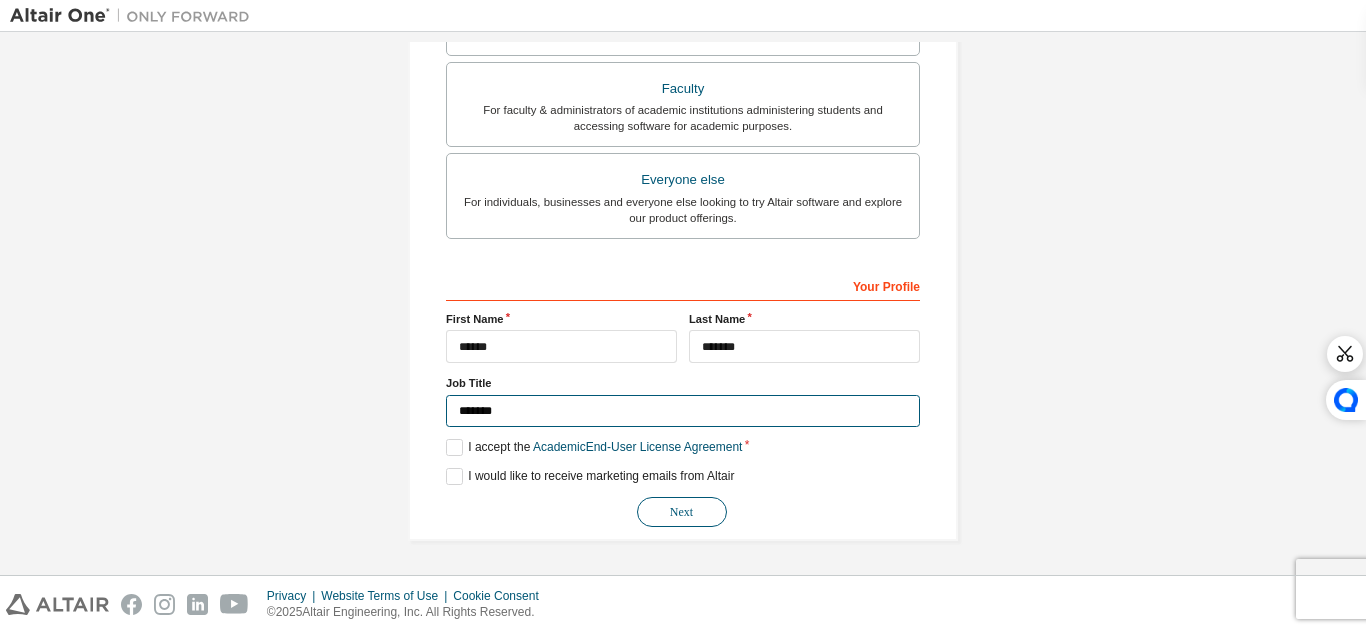 type on "*******" 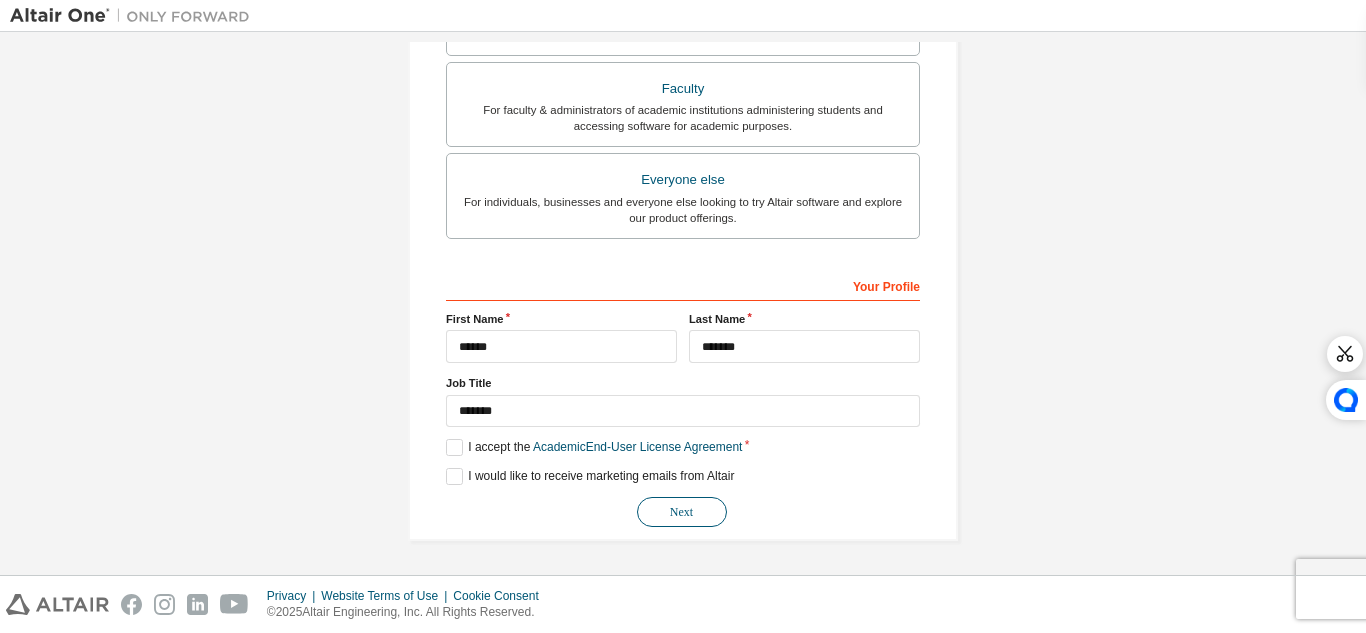 click on "Next" at bounding box center (682, 512) 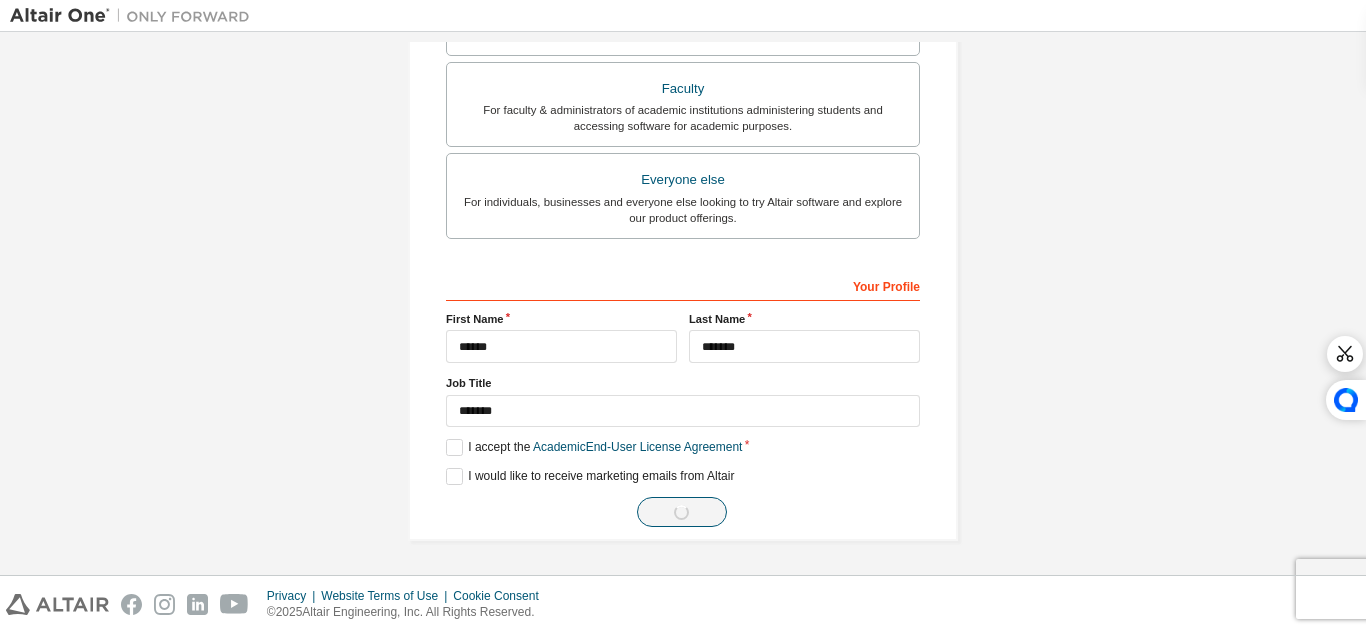 scroll, scrollTop: 0, scrollLeft: 0, axis: both 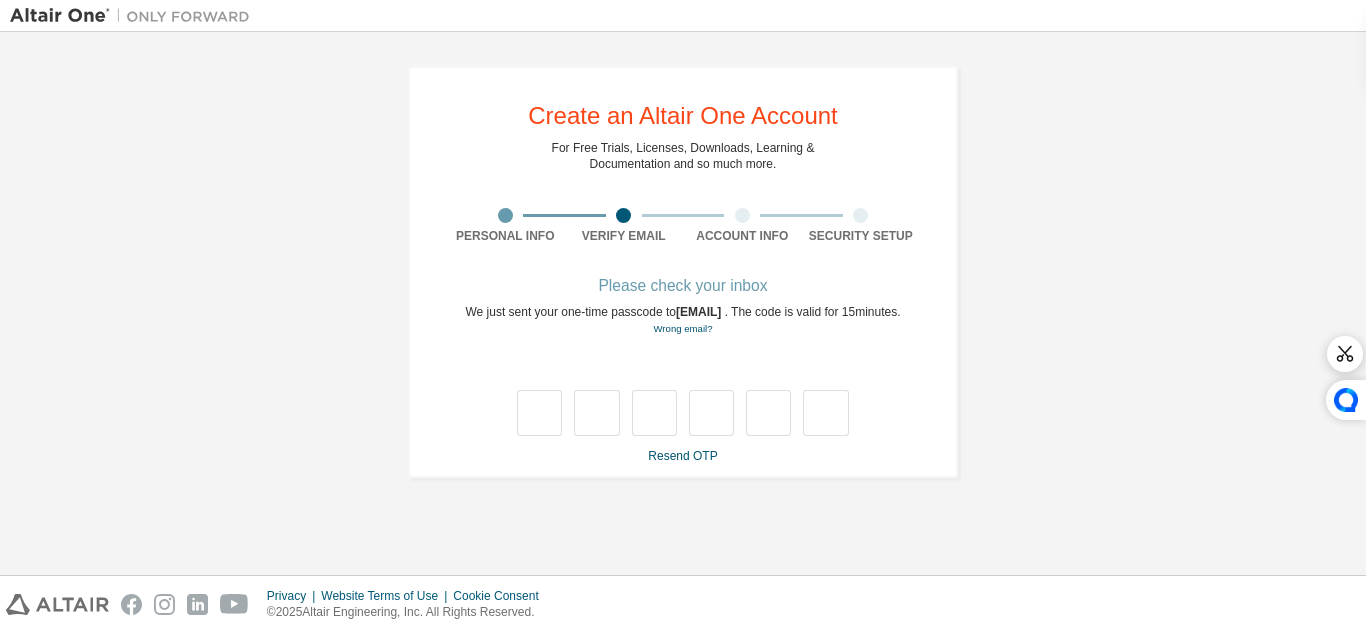 type on "*" 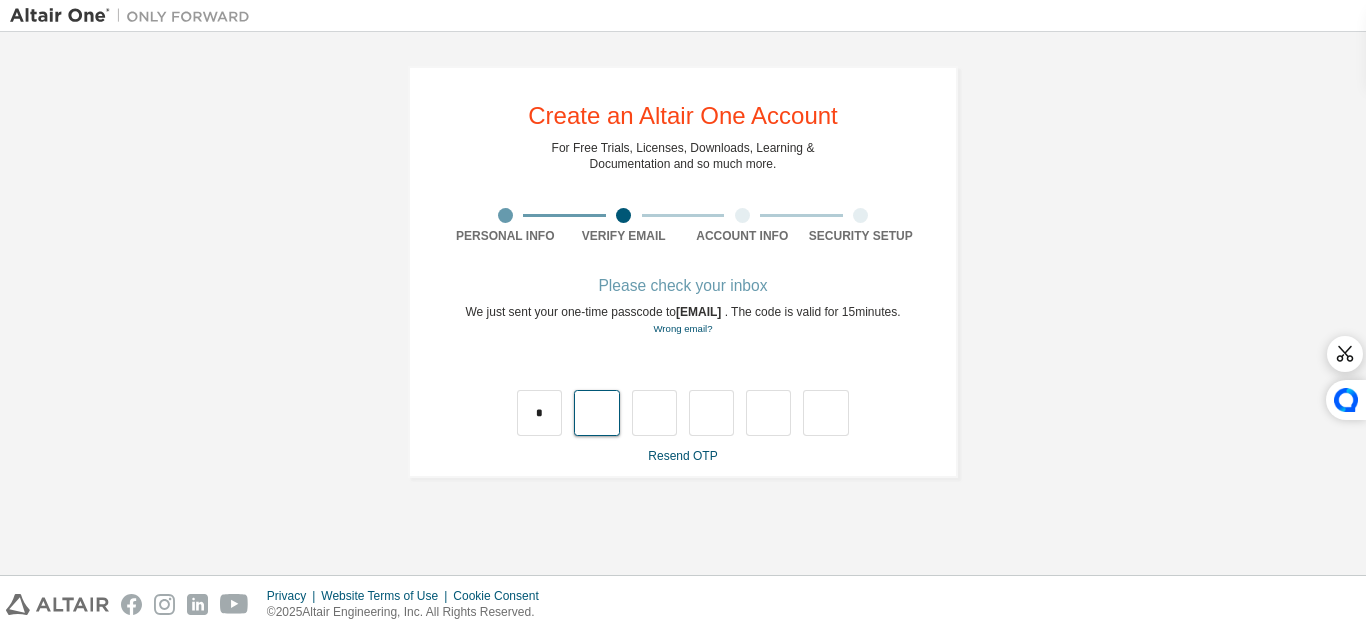 type on "*" 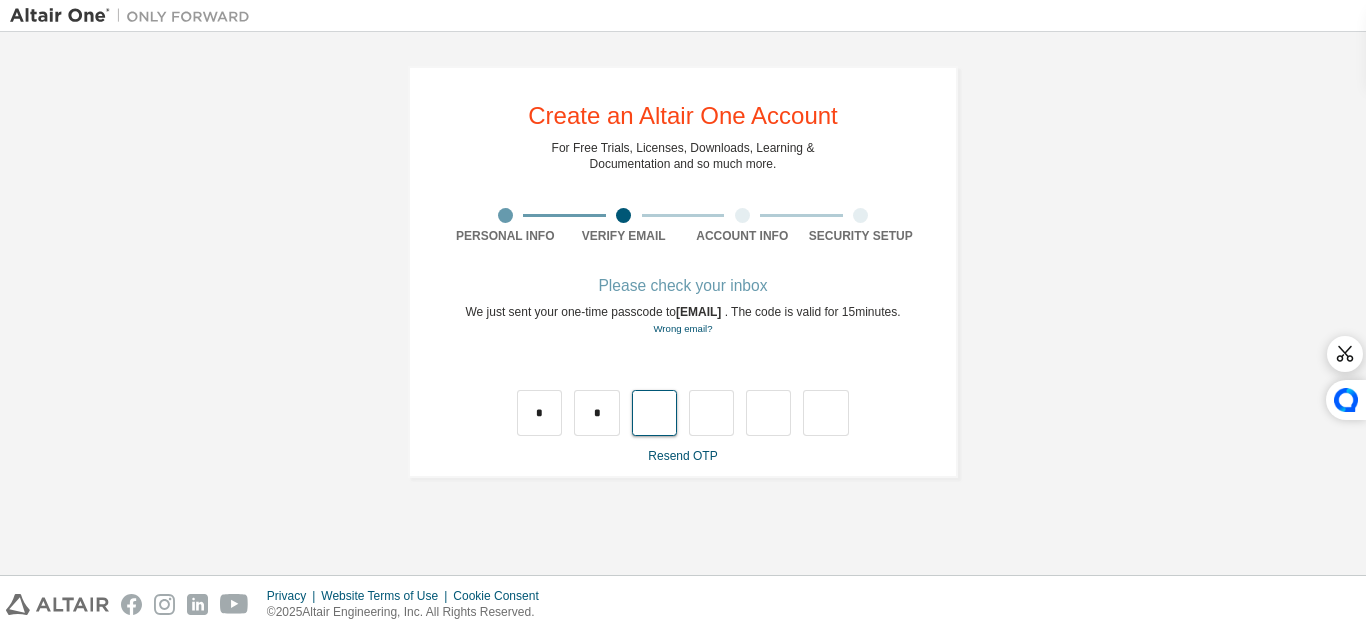 type on "*" 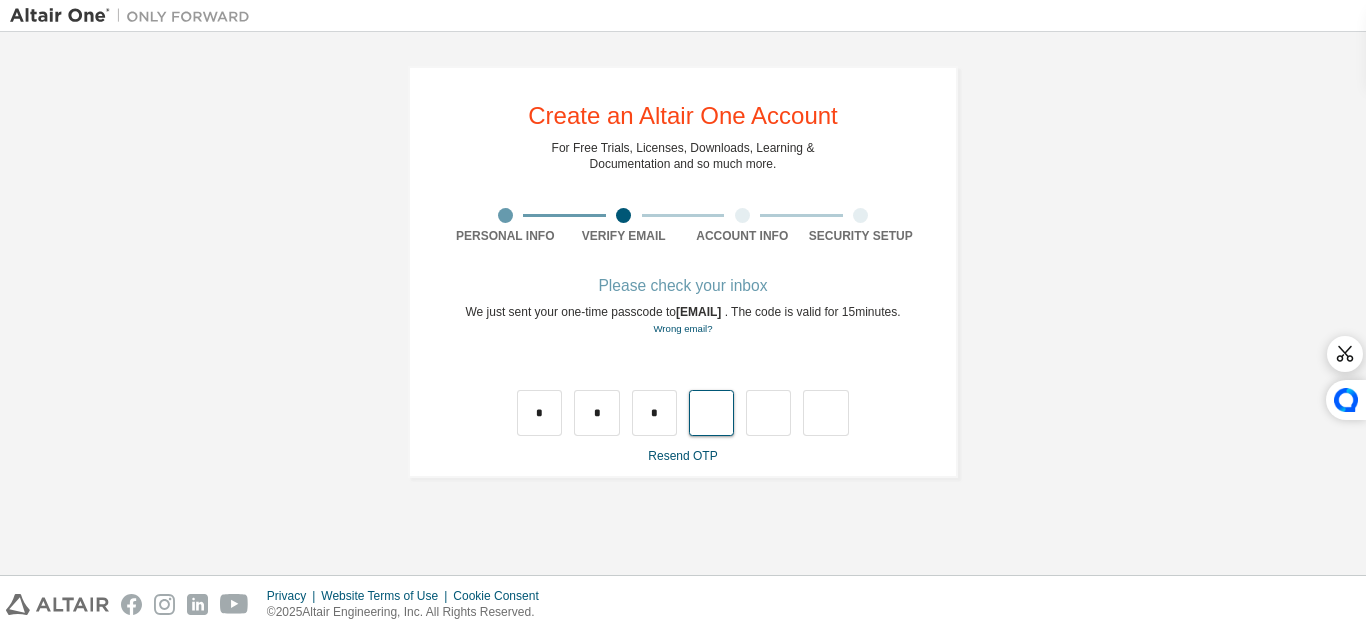 type on "*" 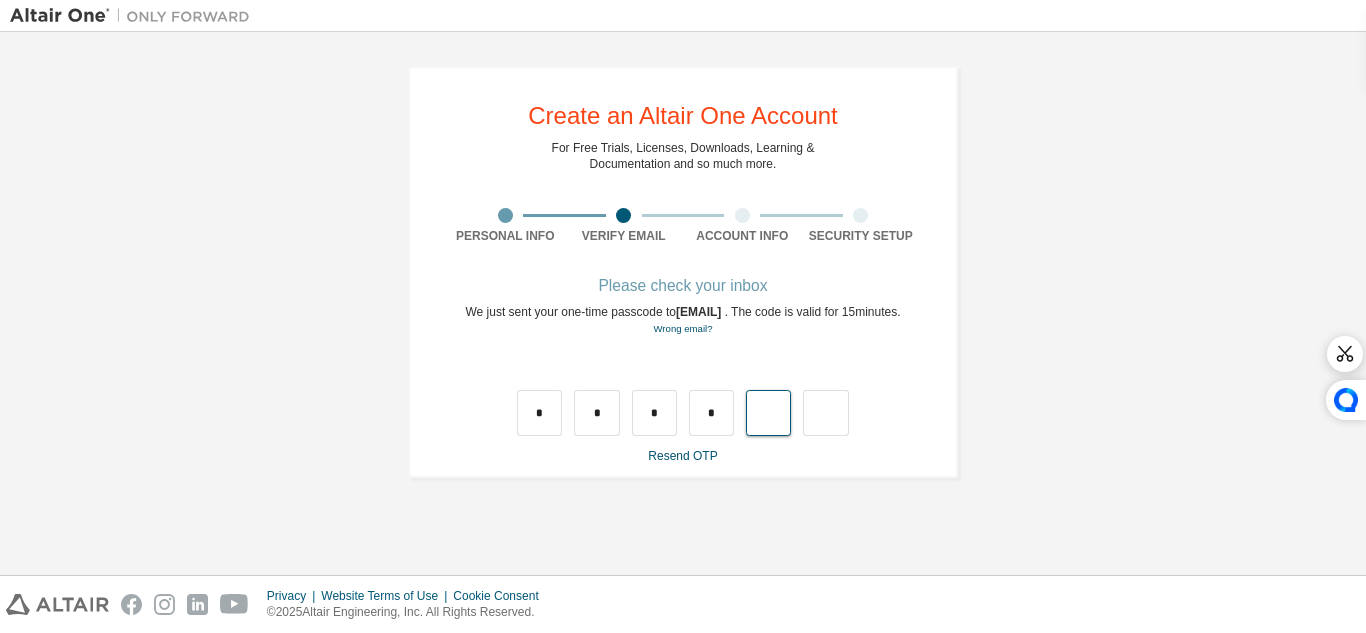 type on "*" 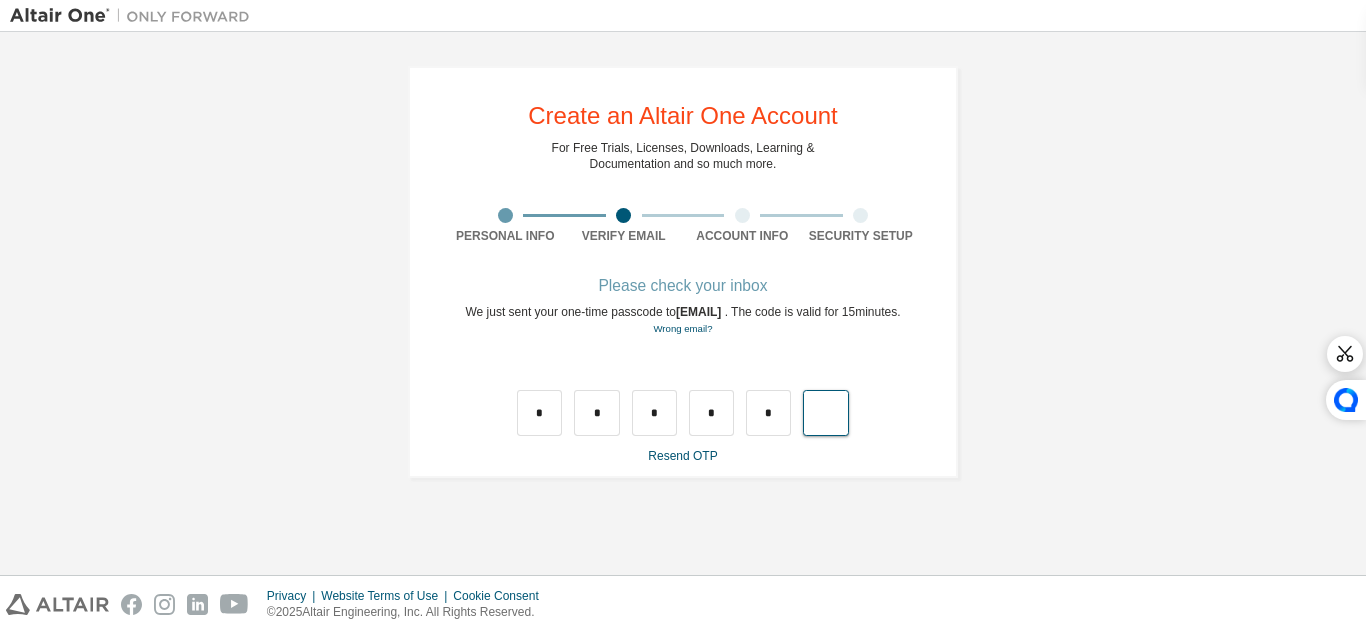 type on "*" 